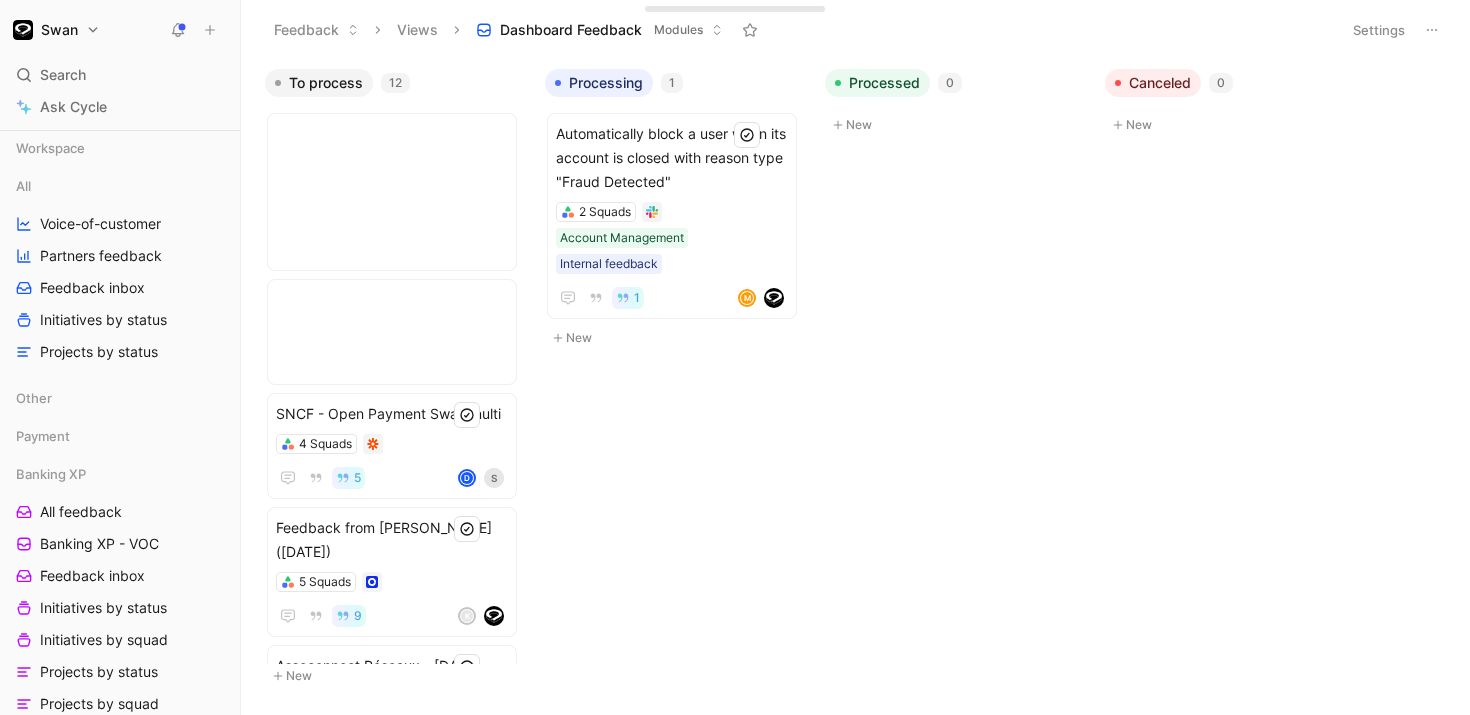 scroll, scrollTop: 0, scrollLeft: 0, axis: both 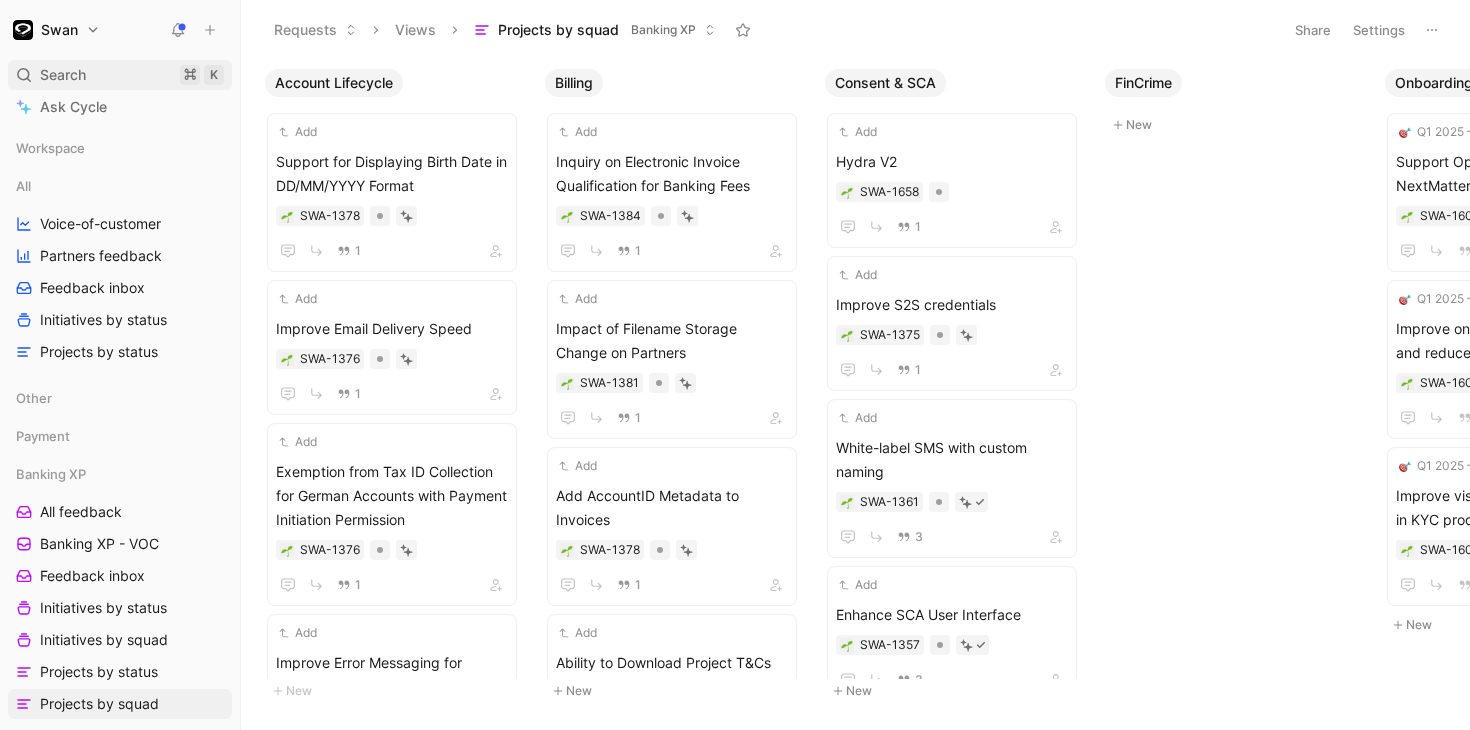 click on "Search ⌘ K" at bounding box center (120, 75) 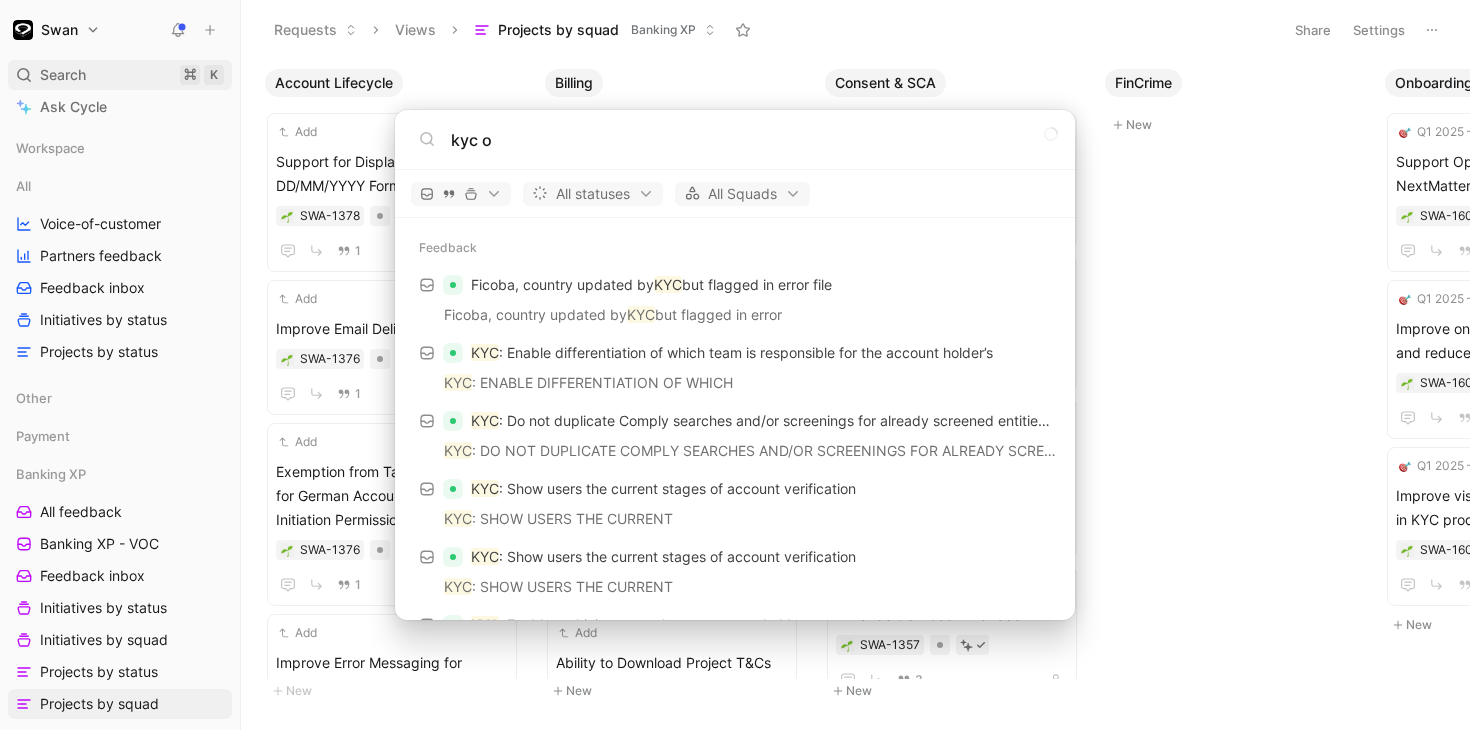 type on "kyc" 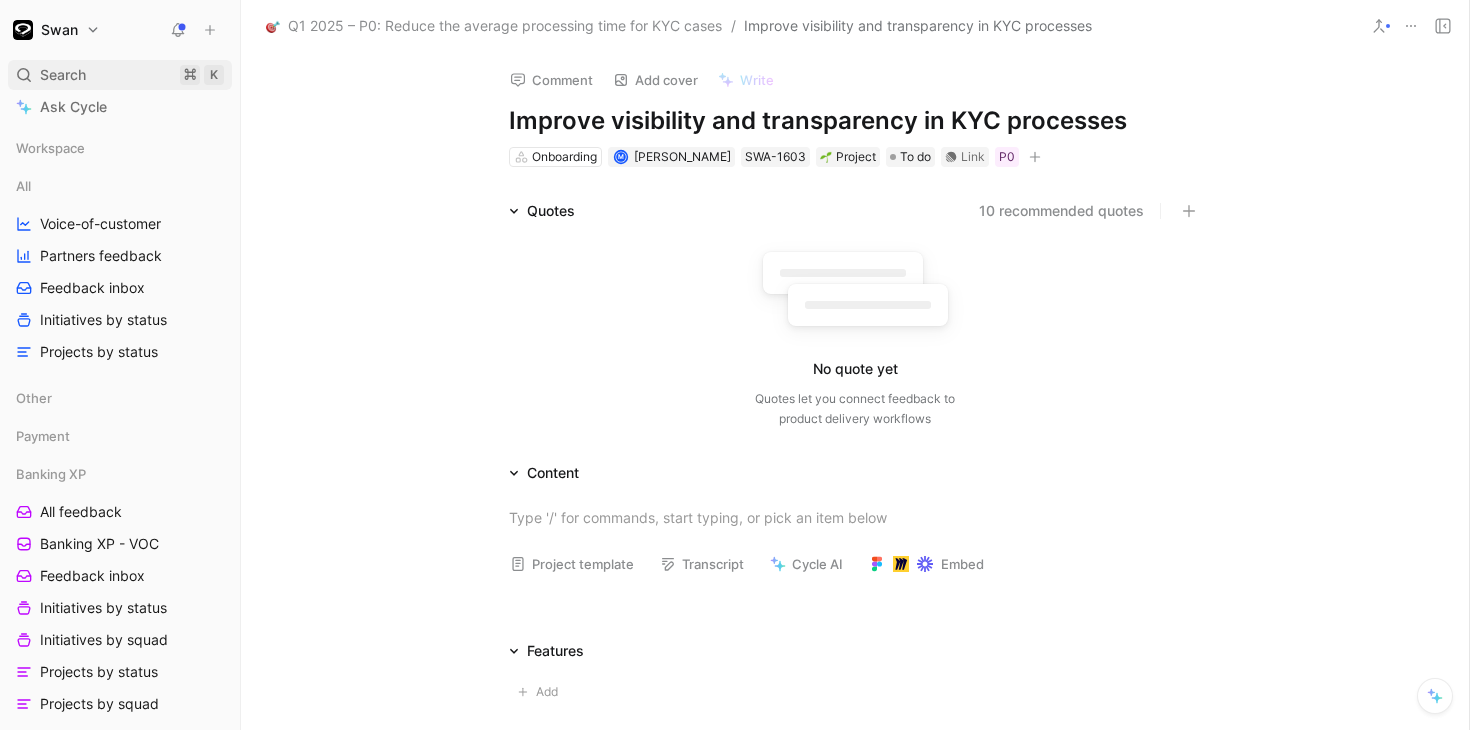 click on "Search ⌘ K" at bounding box center (120, 75) 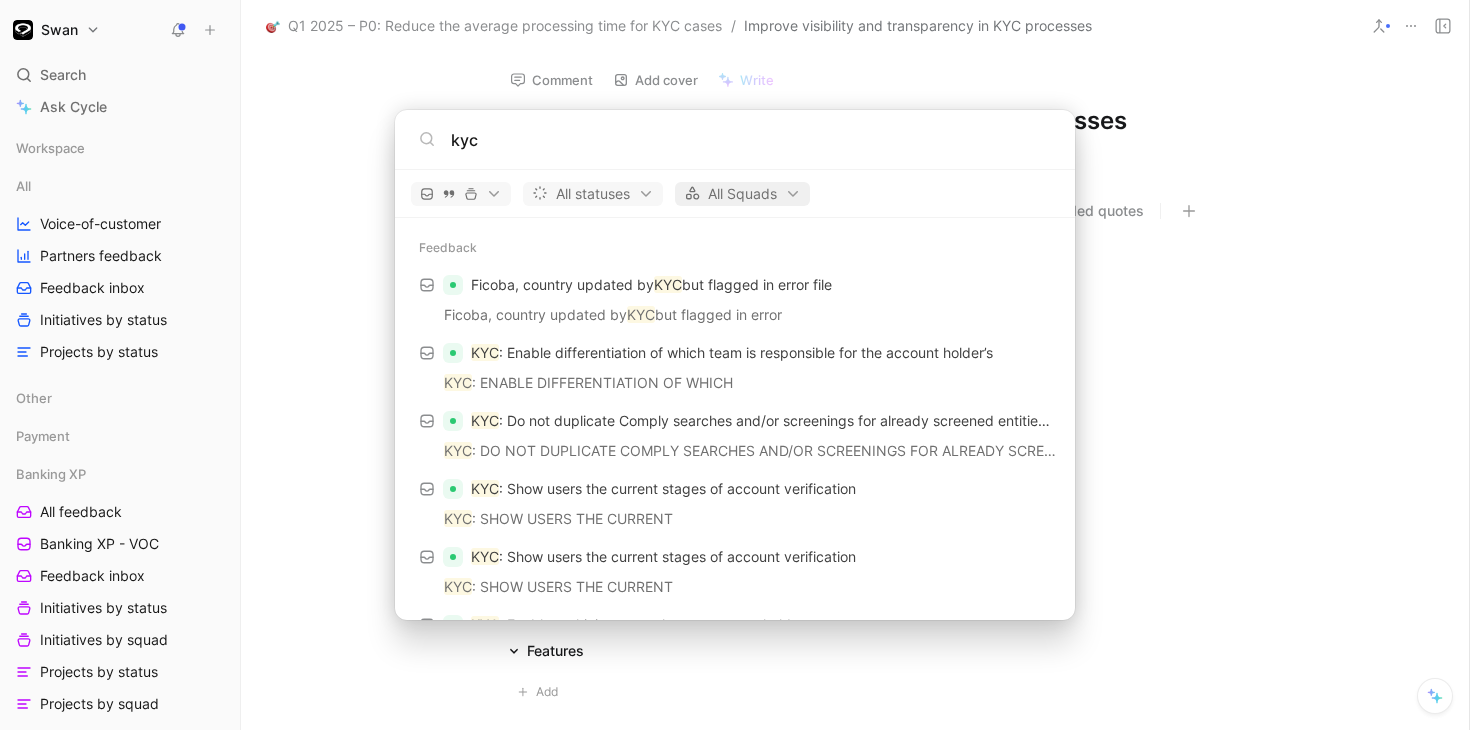 type on "kyc" 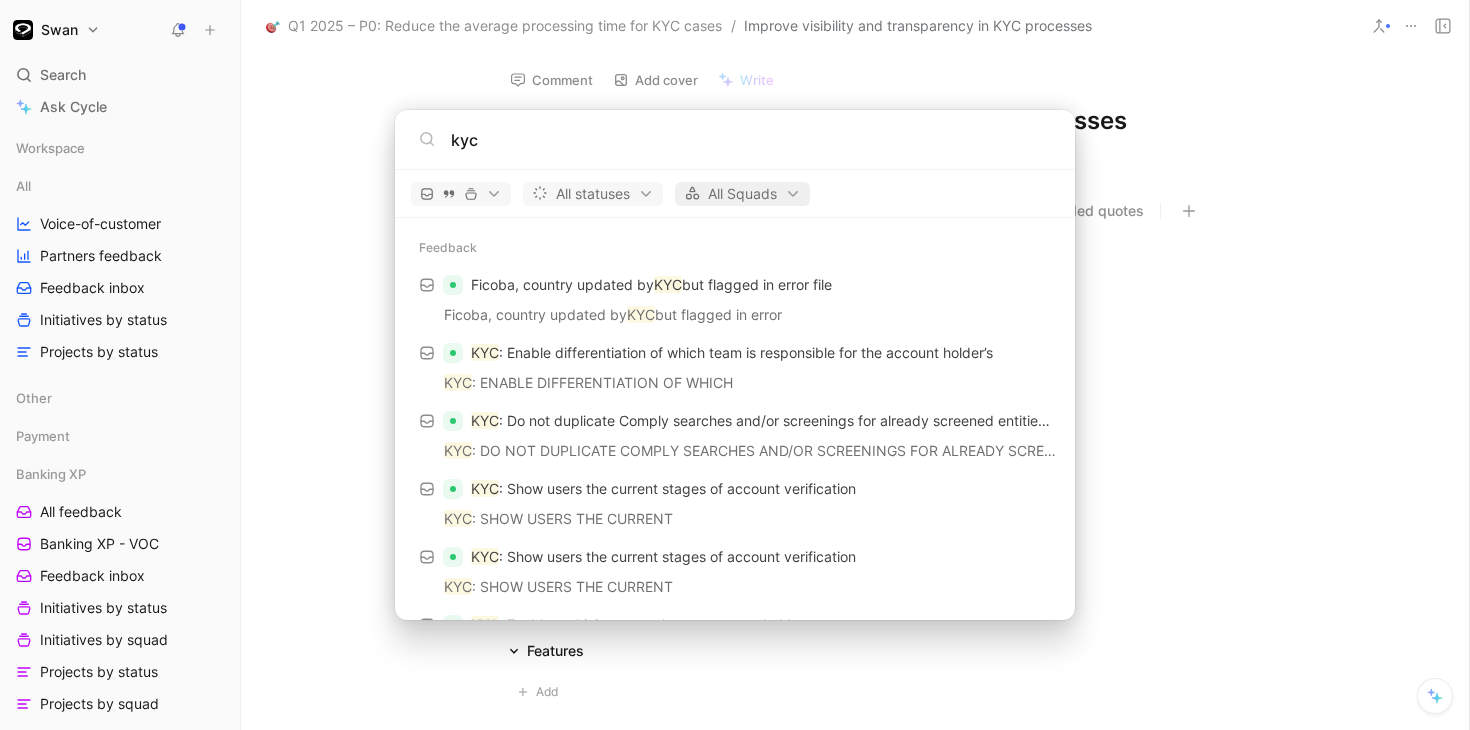 click on "Swan Search ⌘ K Ask Cycle Workspace All Voice-of-customer Partners feedback Feedback inbox Initiatives by status Projects by status Other Payment Banking XP All feedback Banking XP - VOC Feedback inbox Initiatives by status Initiatives by squad Projects by status Projects by squad Billing Card Issuing & Credit Account Lifecycle Consent & SCA FinCrime Dashboard Feedback Core Payment & Regulatory Merchant & Account Funding Onboarding Partner Experience Design PIMs Team Modules Payment Operations
To pick up a draggable item, press the space bar.
While dragging, use the arrow keys to move the item.
Press space again to drop the item in its new position, or press escape to cancel.
Help center Invite member Q1 2025 – P0: Reduce the average processing time for KYC cases / Improve visibility and transparency in KYC processes Comment Add cover Write Improve visibility and transparency in KYC processes Onboarding M [PERSON_NAME] SWA-1603 Project To do Link P0 Quotes No quote yet Add" at bounding box center [735, 365] 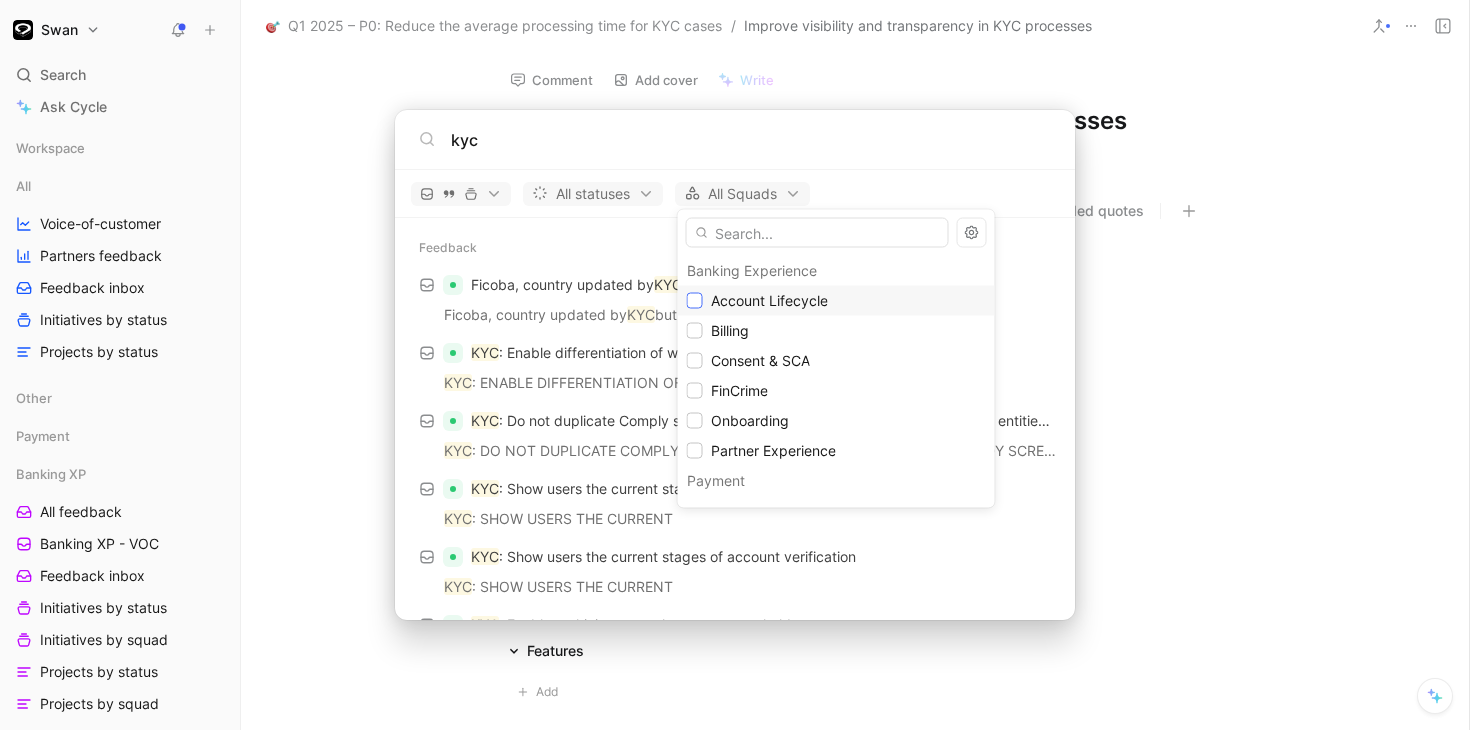click 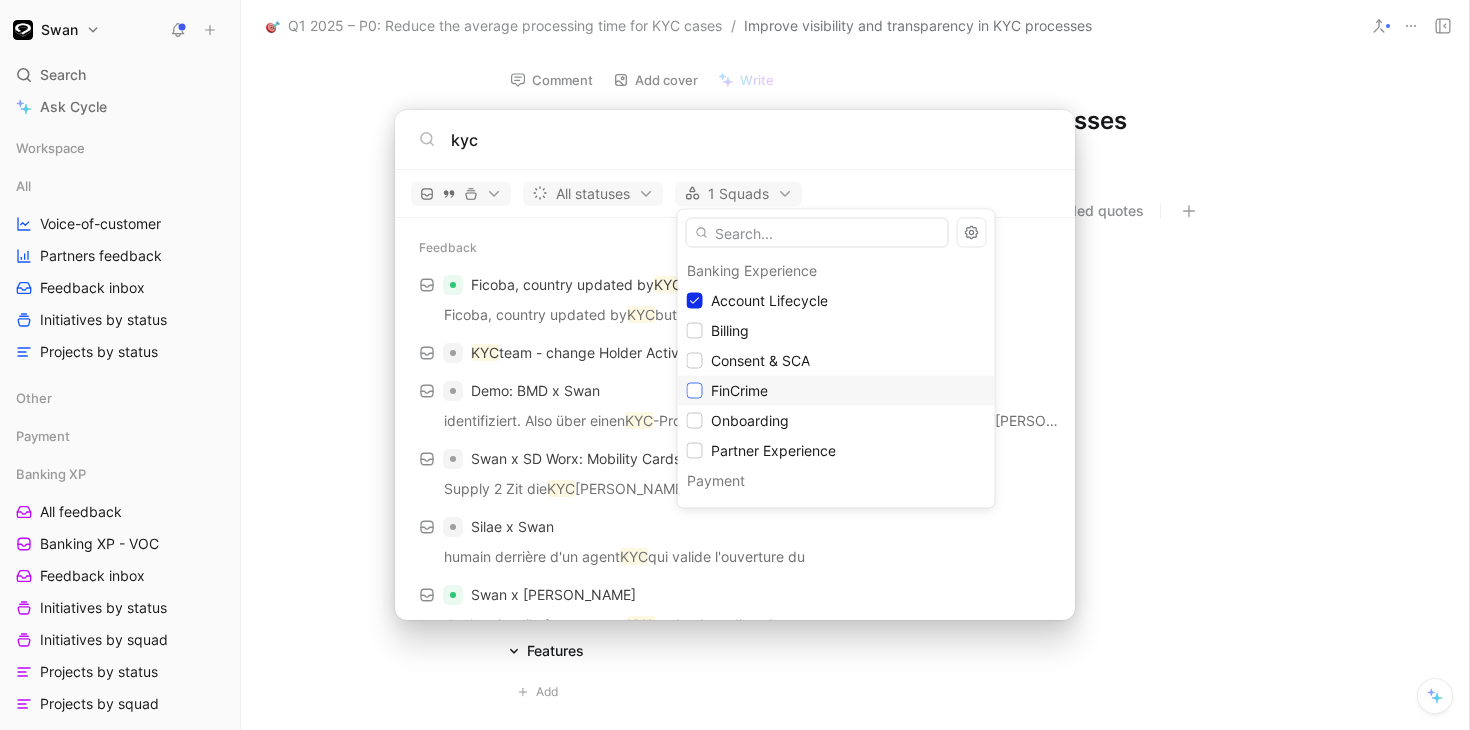 click 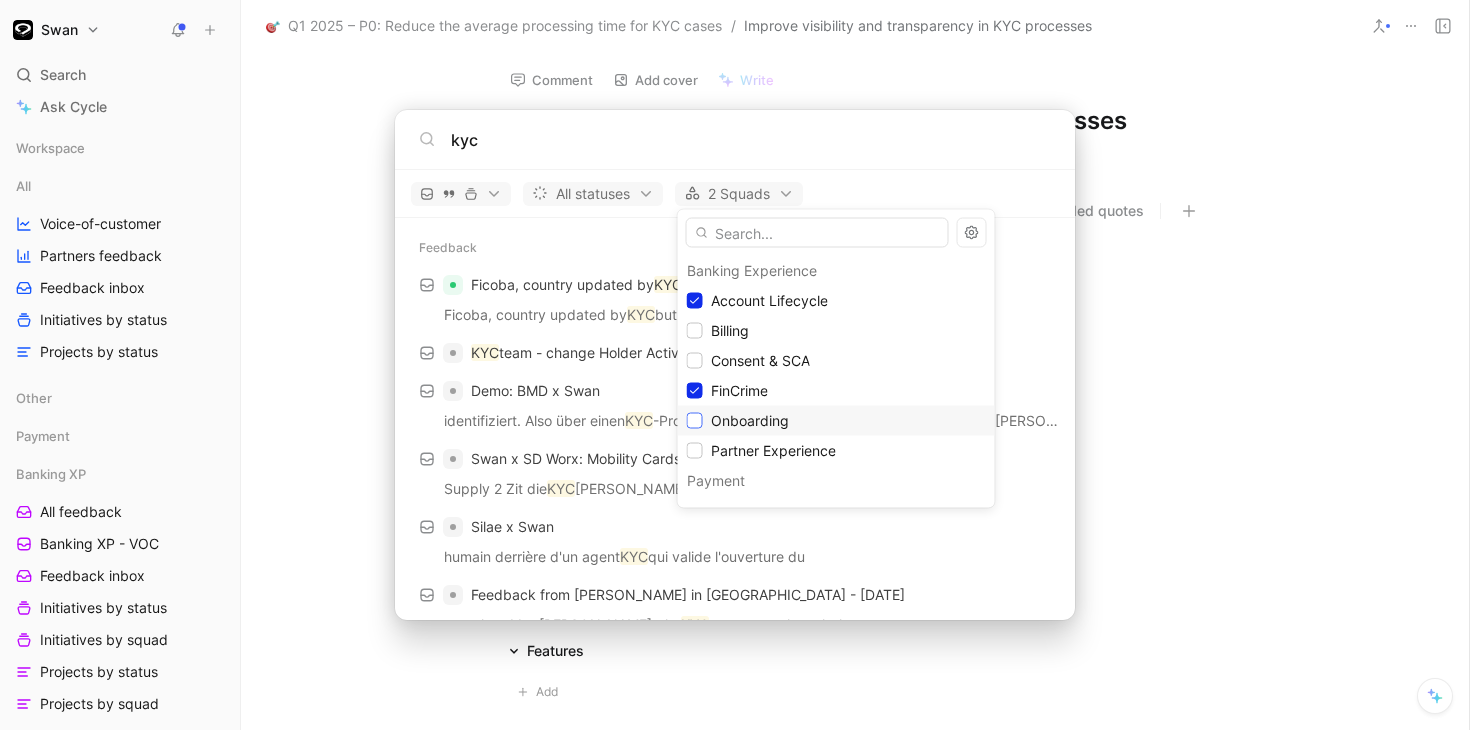 click 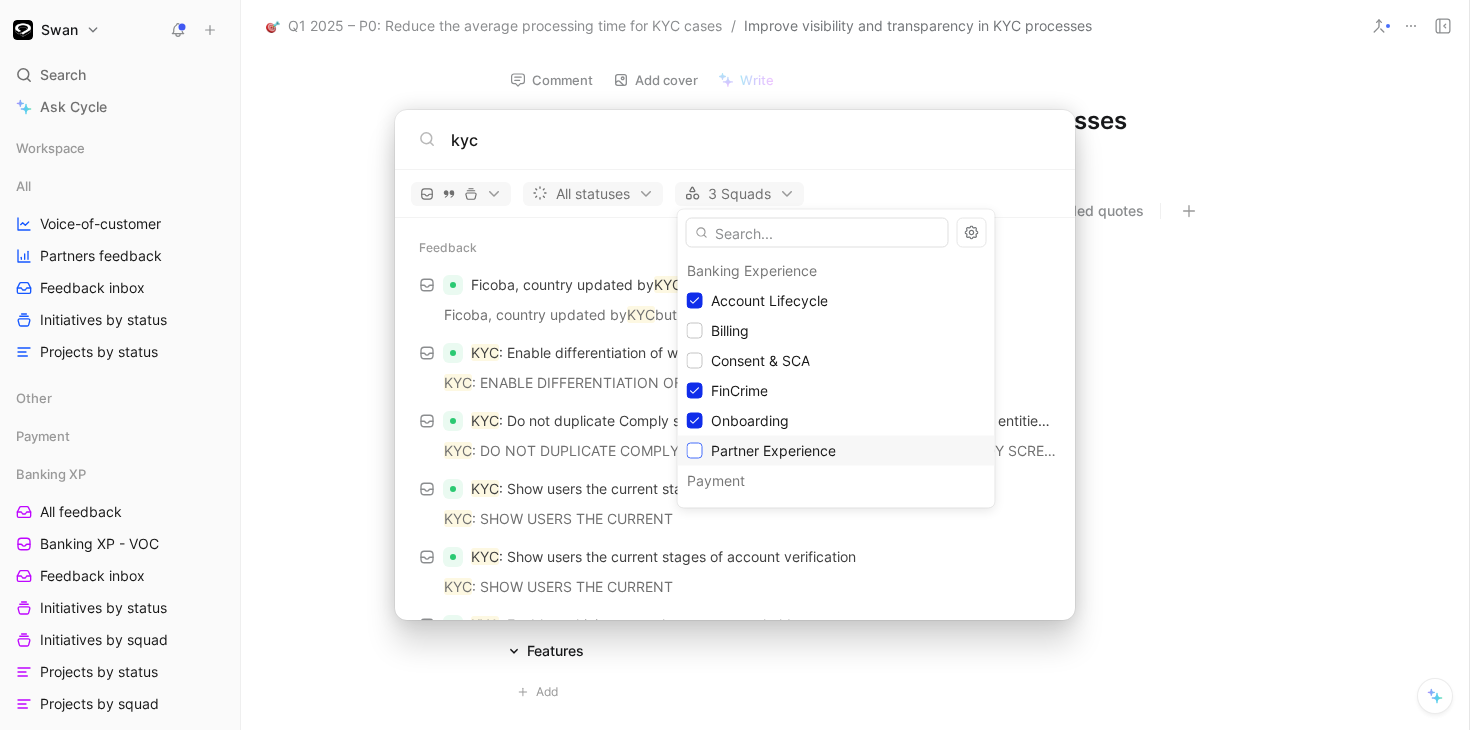 click 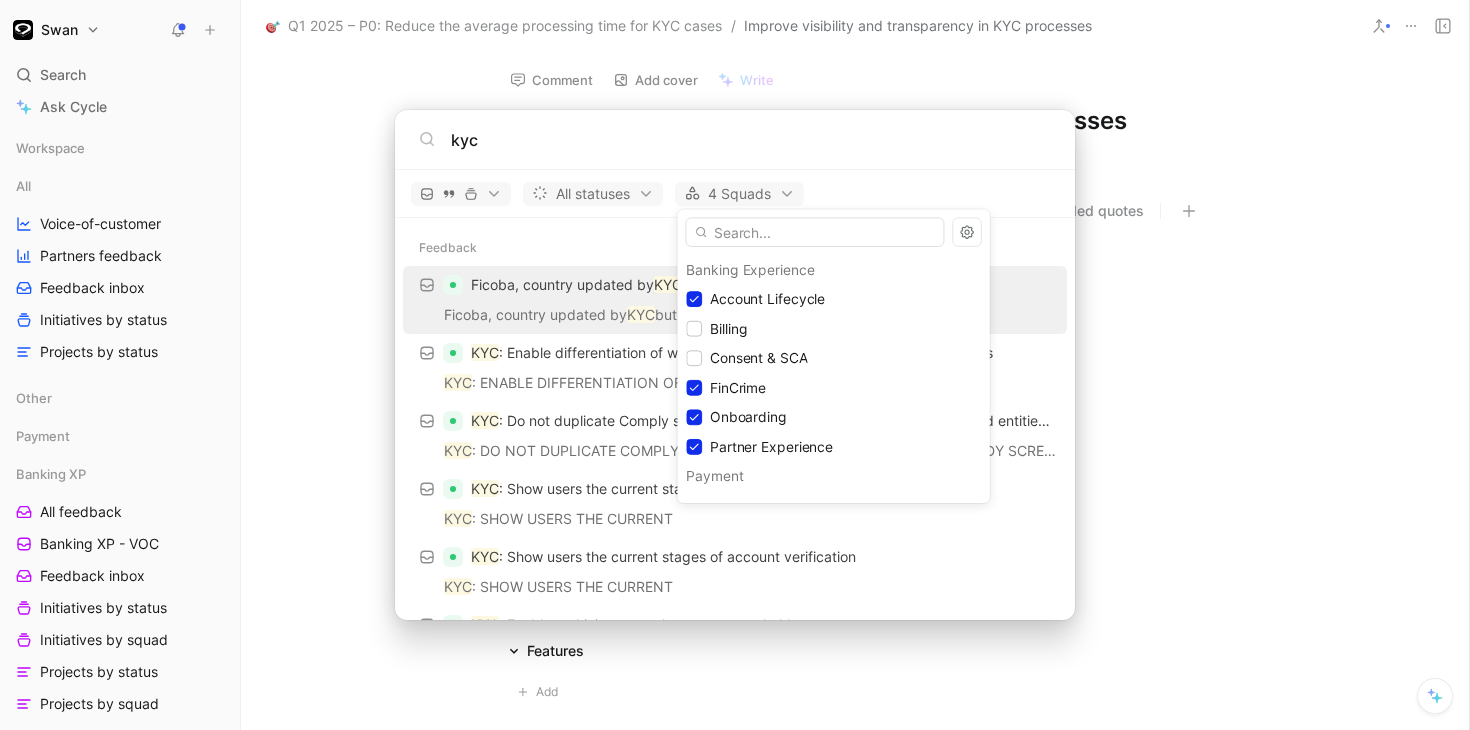 click on "Swan Search ⌘ K Ask Cycle Workspace All Voice-of-customer Partners feedback Feedback inbox Initiatives by status Projects by status Other Payment Banking XP All feedback Banking XP - VOC Feedback inbox Initiatives by status Initiatives by squad Projects by status Projects by squad Billing Card Issuing & Credit Account Lifecycle Consent & SCA FinCrime Dashboard Feedback Core Payment & Regulatory Merchant & Account Funding Onboarding Partner Experience Design PIMs Team Modules Payment Operations
To pick up a draggable item, press the space bar.
While dragging, use the arrow keys to move the item.
Press space again to drop the item in its new position, or press escape to cancel.
Help center Invite member Q1 2025 – P0: Reduce the average processing time for KYC cases / Improve visibility and transparency in KYC processes Comment Add cover Write Improve visibility and transparency in KYC processes Onboarding M [PERSON_NAME] SWA-1603 Project To do Link P0 Quotes No quote yet Add" at bounding box center (735, 365) 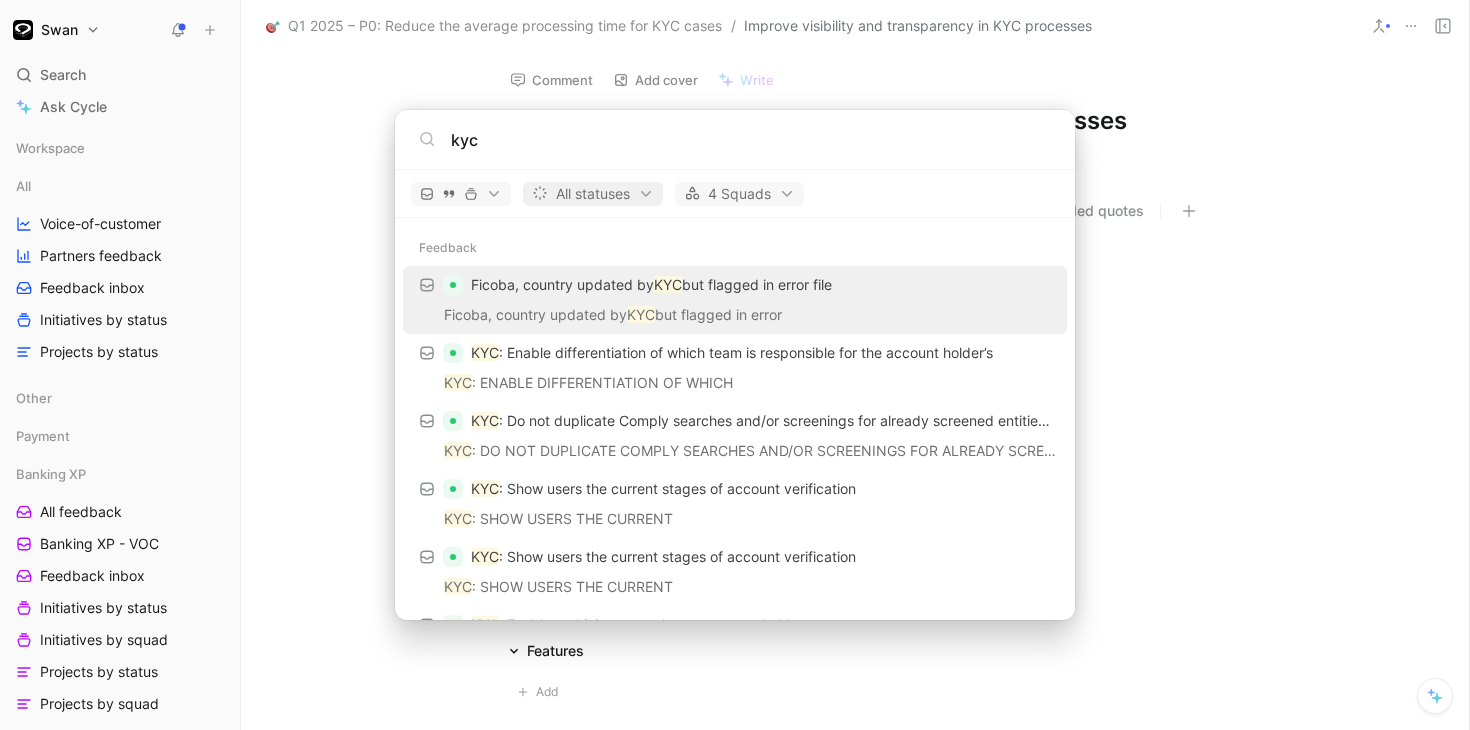 click on "Swan Search ⌘ K Ask Cycle Workspace All Voice-of-customer Partners feedback Feedback inbox Initiatives by status Projects by status Other Payment Banking XP All feedback Banking XP - VOC Feedback inbox Initiatives by status Initiatives by squad Projects by status Projects by squad Billing Card Issuing & Credit Account Lifecycle Consent & SCA FinCrime Dashboard Feedback Core Payment & Regulatory Merchant & Account Funding Onboarding Partner Experience Design PIMs Team Modules Payment Operations
To pick up a draggable item, press the space bar.
While dragging, use the arrow keys to move the item.
Press space again to drop the item in its new position, or press escape to cancel.
Help center Invite member Q1 2025 – P0: Reduce the average processing time for KYC cases / Improve visibility and transparency in KYC processes Comment Add cover Write Improve visibility and transparency in KYC processes Onboarding M [PERSON_NAME] SWA-1603 Project To do Link P0 Quotes No quote yet Add" at bounding box center (735, 365) 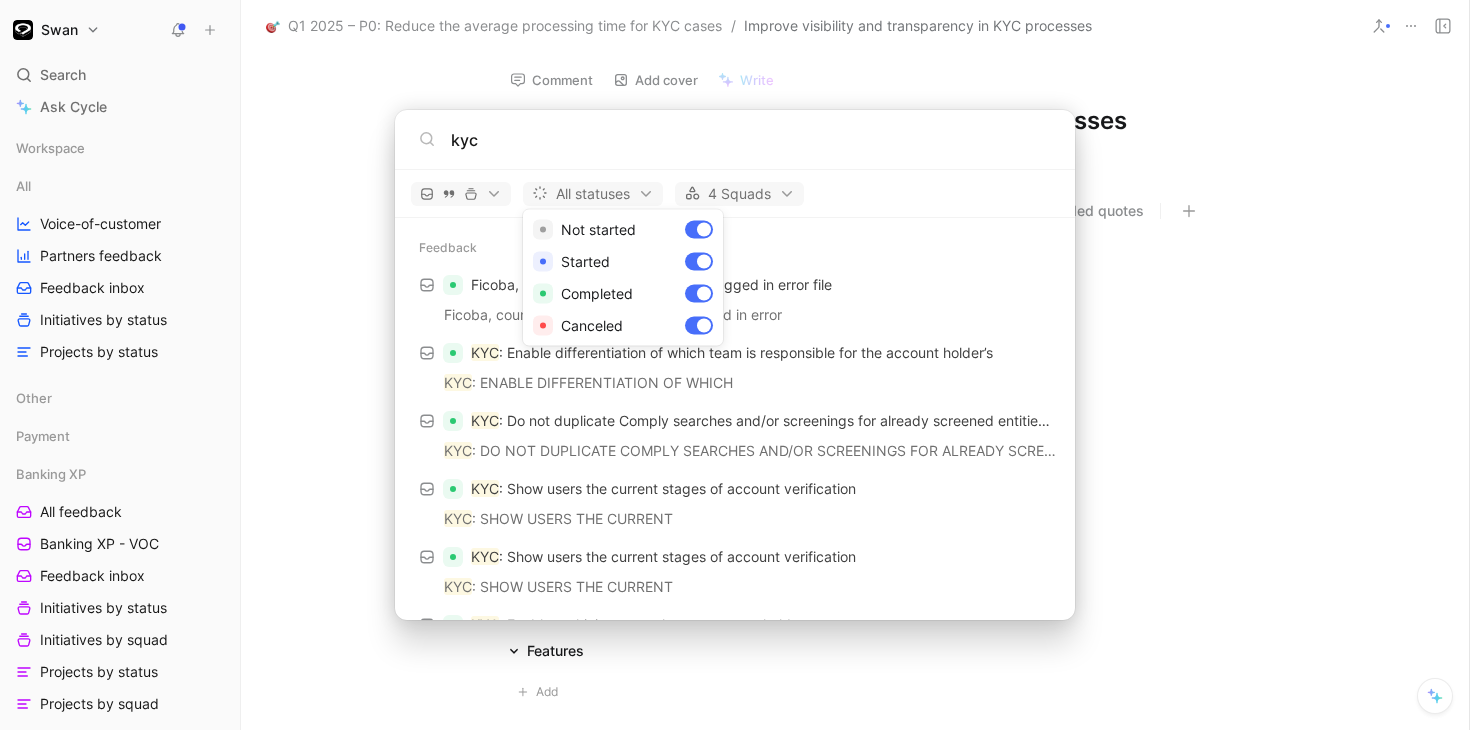 click on "Swan Search ⌘ K Ask Cycle Workspace All Voice-of-customer Partners feedback Feedback inbox Initiatives by status Projects by status Other Payment Banking XP All feedback Banking XP - VOC Feedback inbox Initiatives by status Initiatives by squad Projects by status Projects by squad Billing Card Issuing & Credit Account Lifecycle Consent & SCA FinCrime Dashboard Feedback Core Payment & Regulatory Merchant & Account Funding Onboarding Partner Experience Design PIMs Team Modules Payment Operations
To pick up a draggable item, press the space bar.
While dragging, use the arrow keys to move the item.
Press space again to drop the item in its new position, or press escape to cancel.
Help center Invite member Q1 2025 – P0: Reduce the average processing time for KYC cases / Improve visibility and transparency in KYC processes Comment Add cover Write Improve visibility and transparency in KYC processes Onboarding M [PERSON_NAME] SWA-1603 Project To do Link P0 Quotes No quote yet Add" at bounding box center (735, 365) 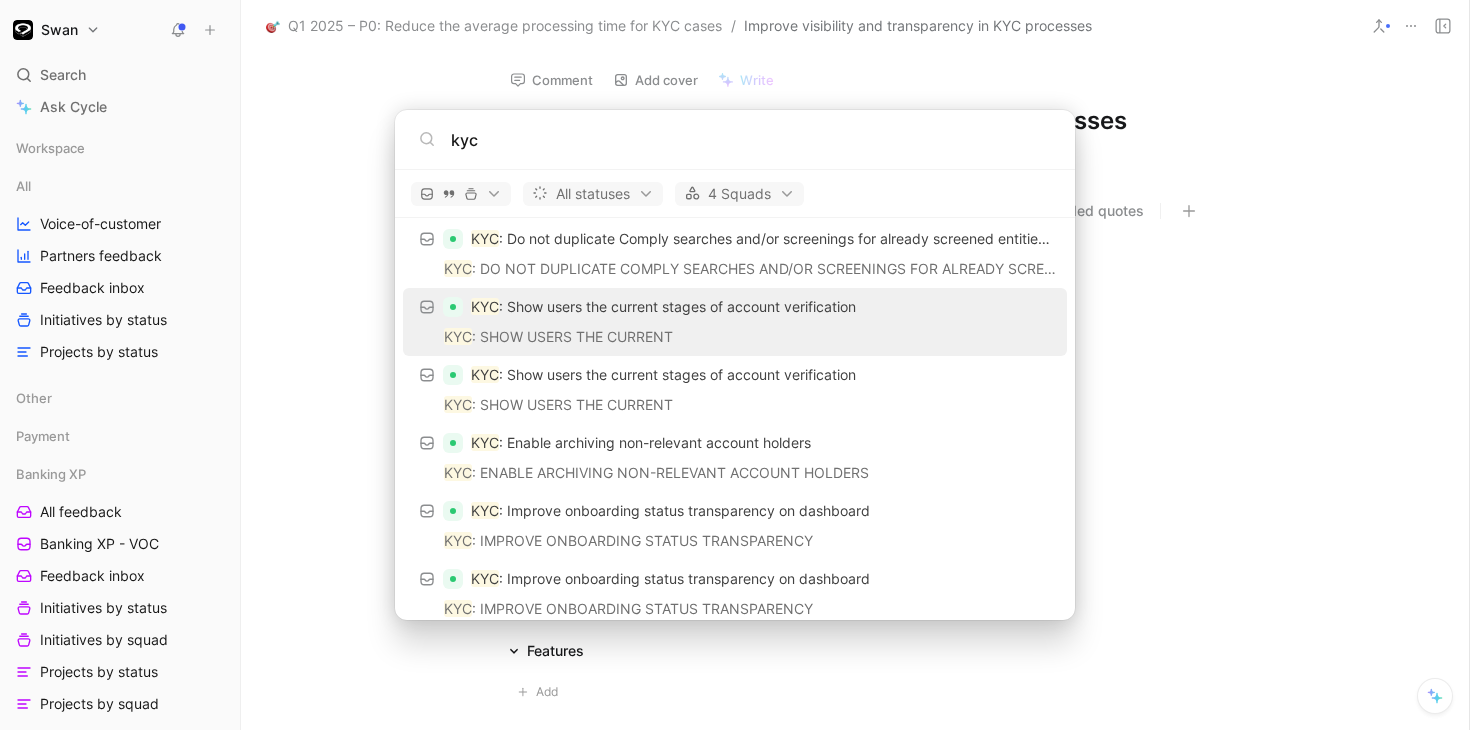 scroll, scrollTop: 185, scrollLeft: 0, axis: vertical 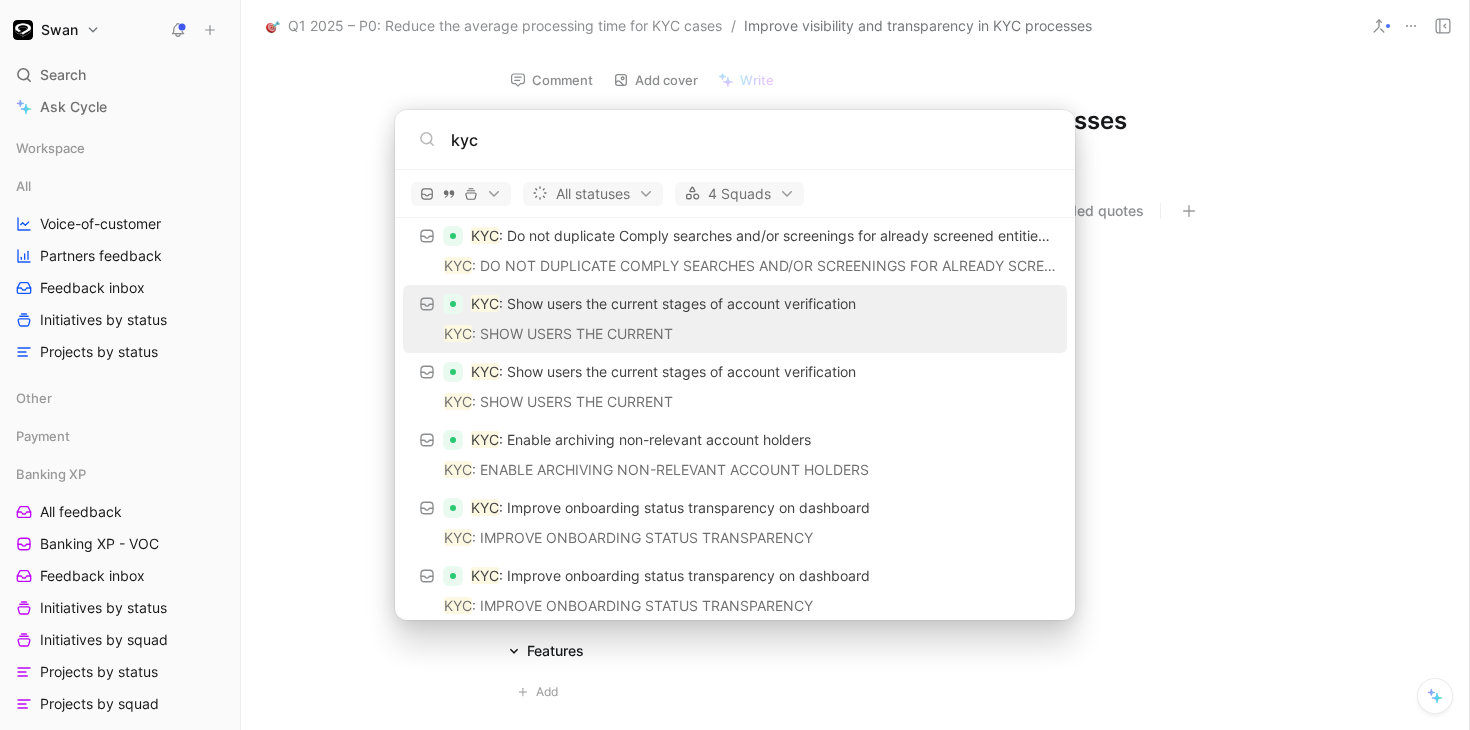click on "KYC : Show users the current stages of account verification" at bounding box center (735, 304) 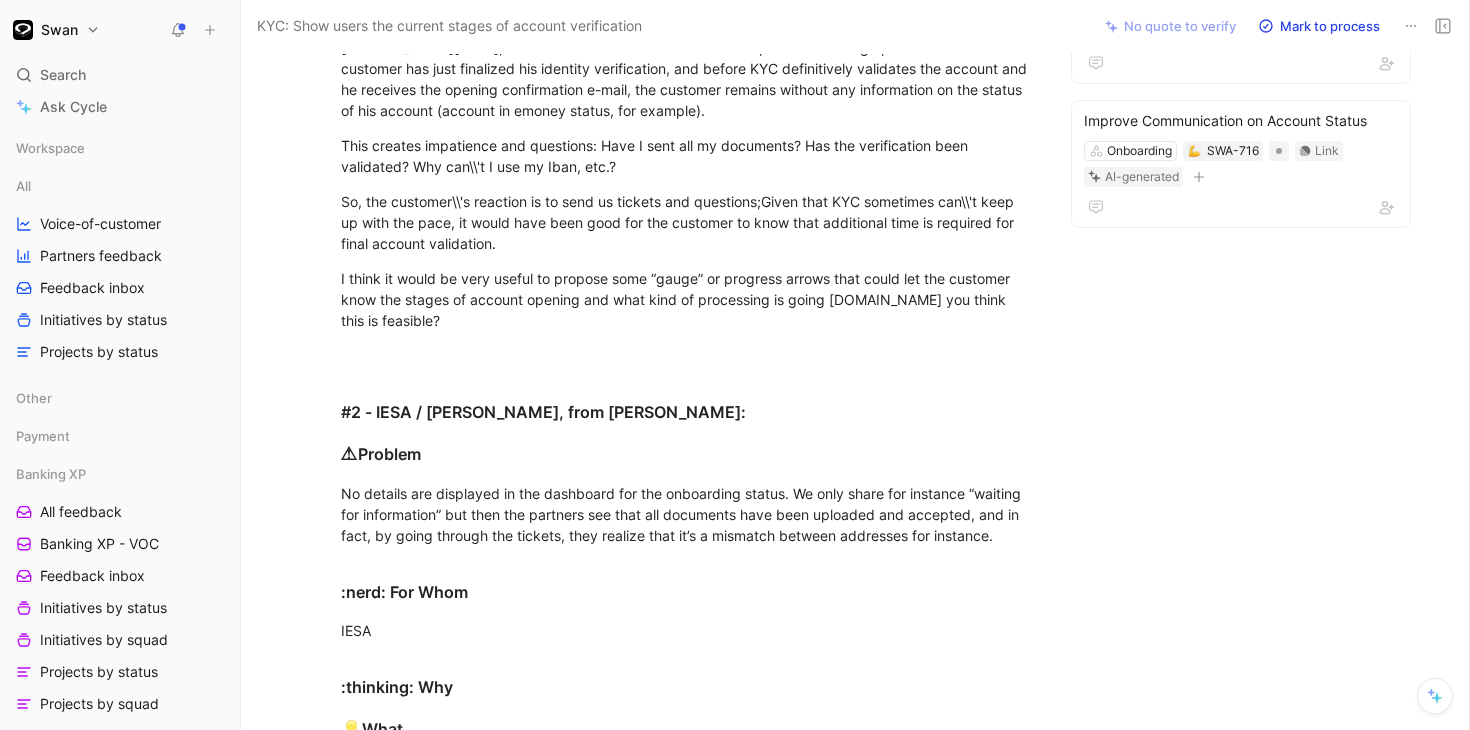 scroll, scrollTop: 0, scrollLeft: 0, axis: both 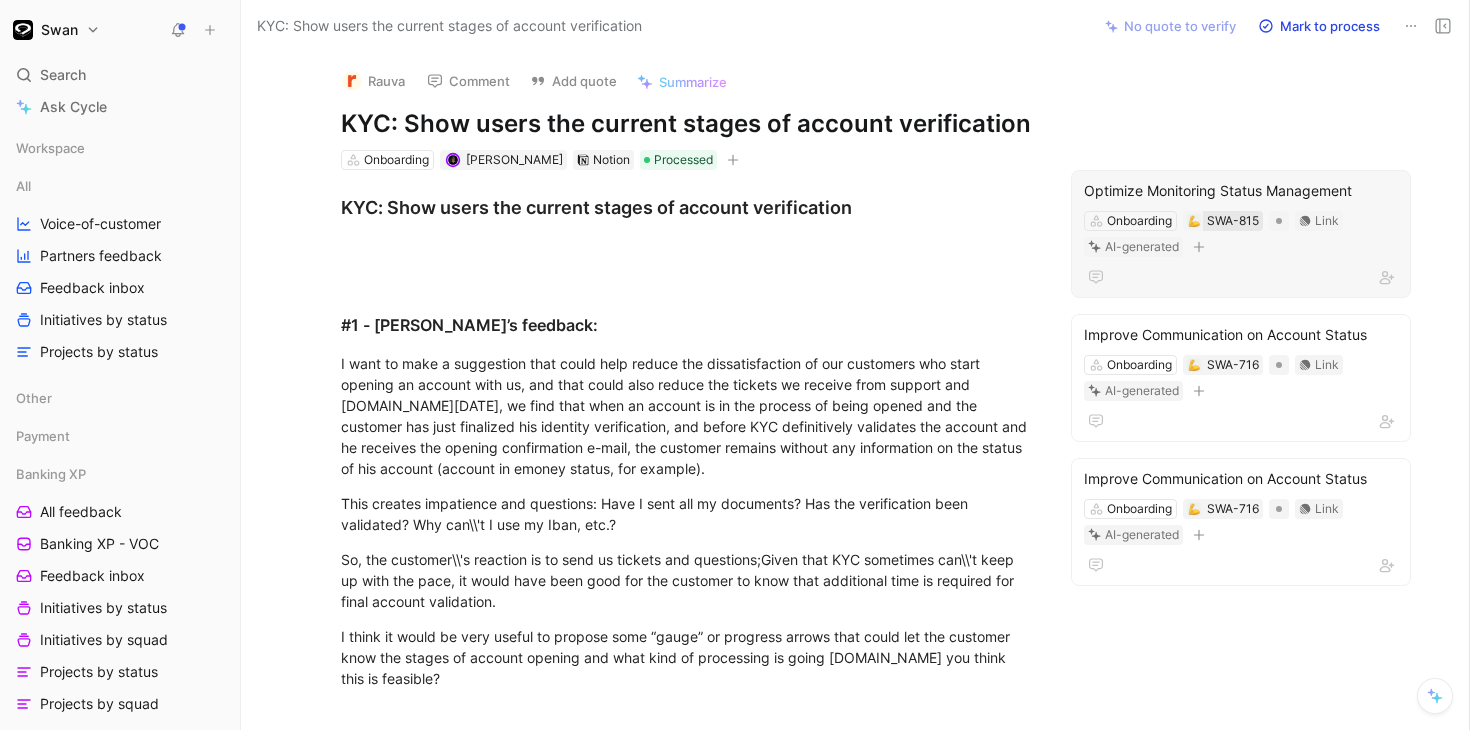 click on "SWA-815" at bounding box center [1233, 221] 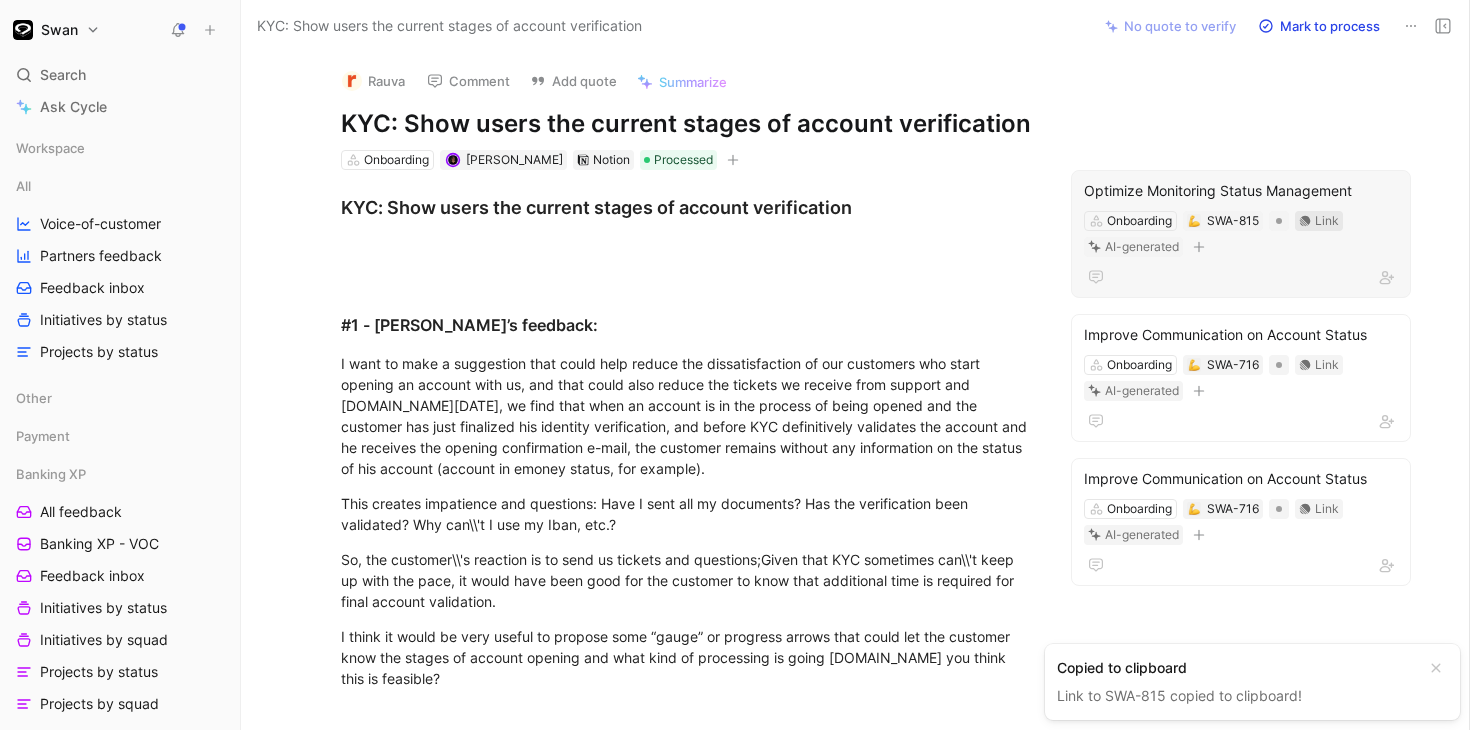 click 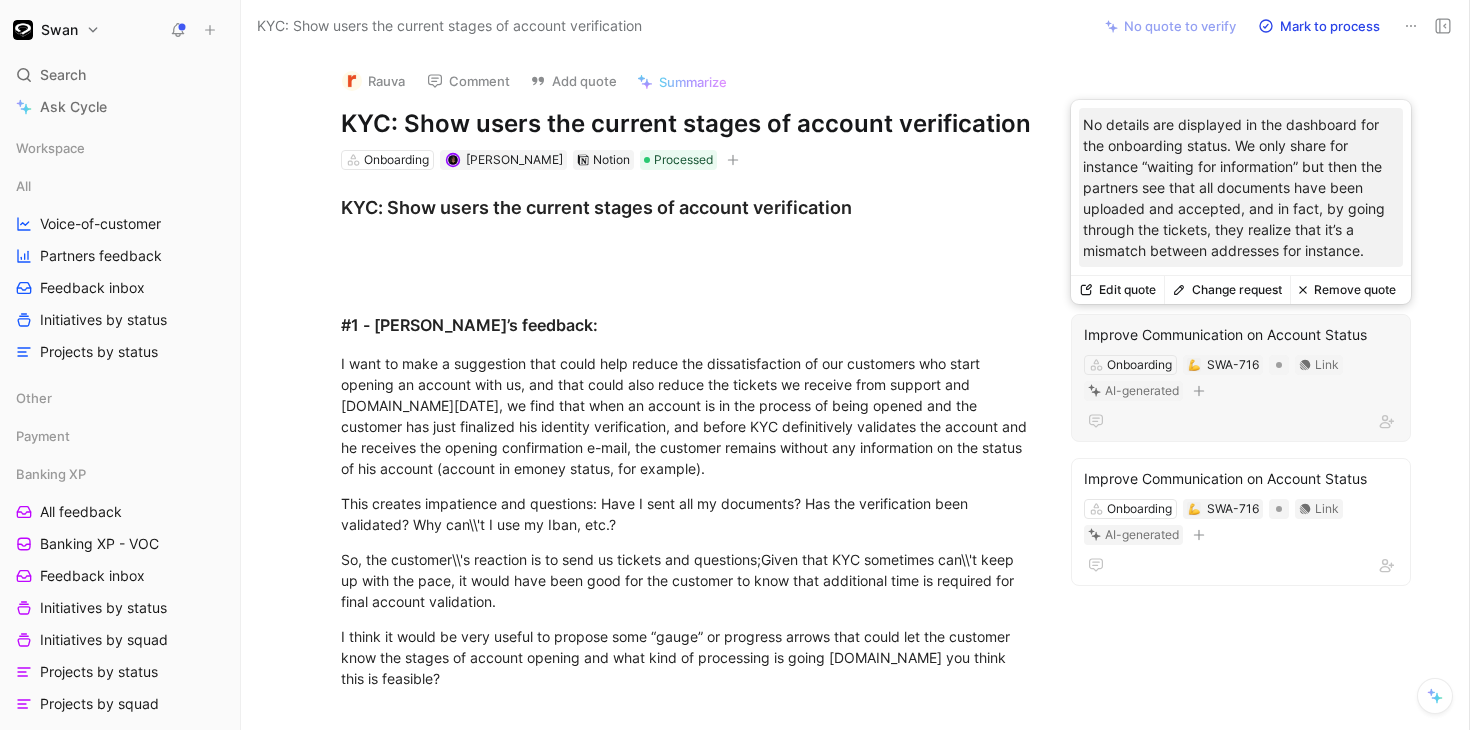 click on "Improve Communication on Account Status Onboarding SWA-716 Link AI-generated" at bounding box center [1241, 378] 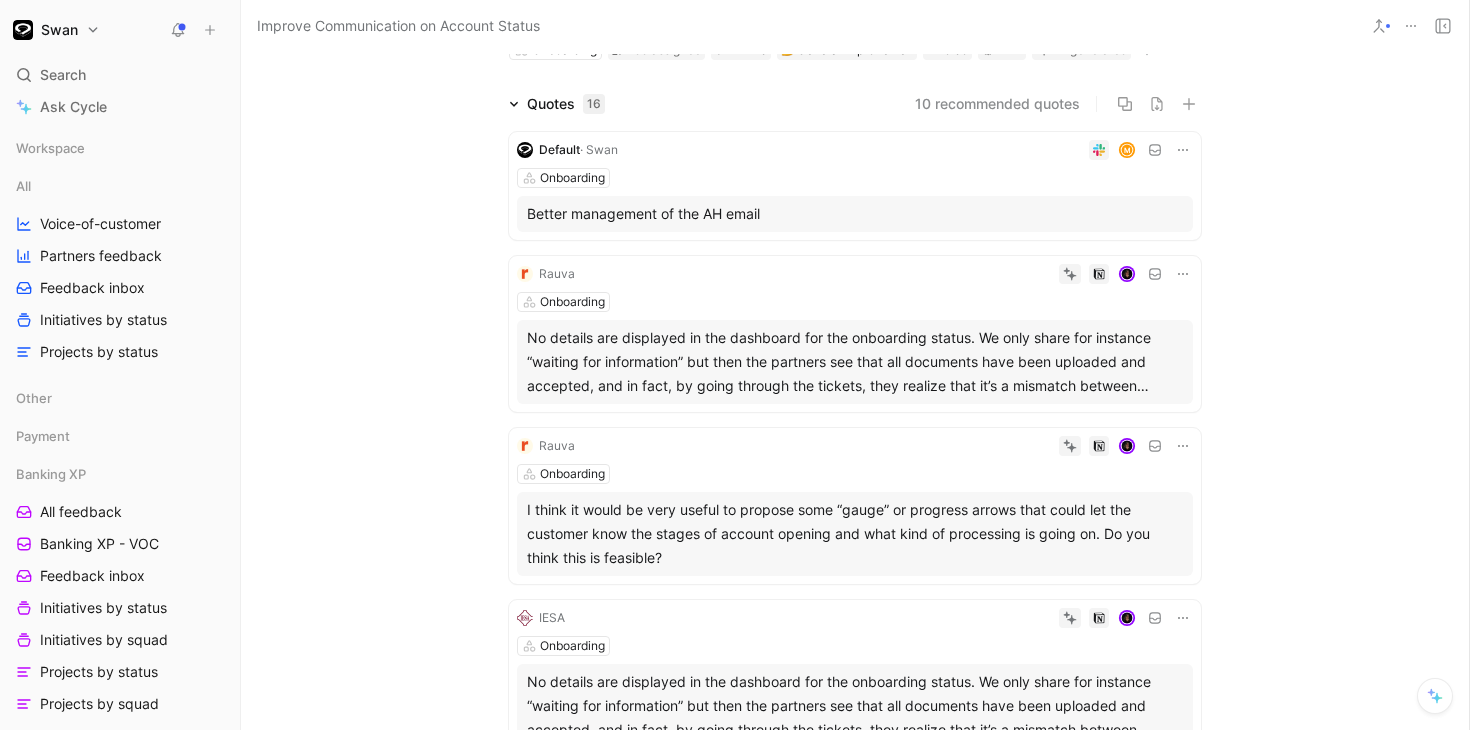 scroll, scrollTop: 0, scrollLeft: 0, axis: both 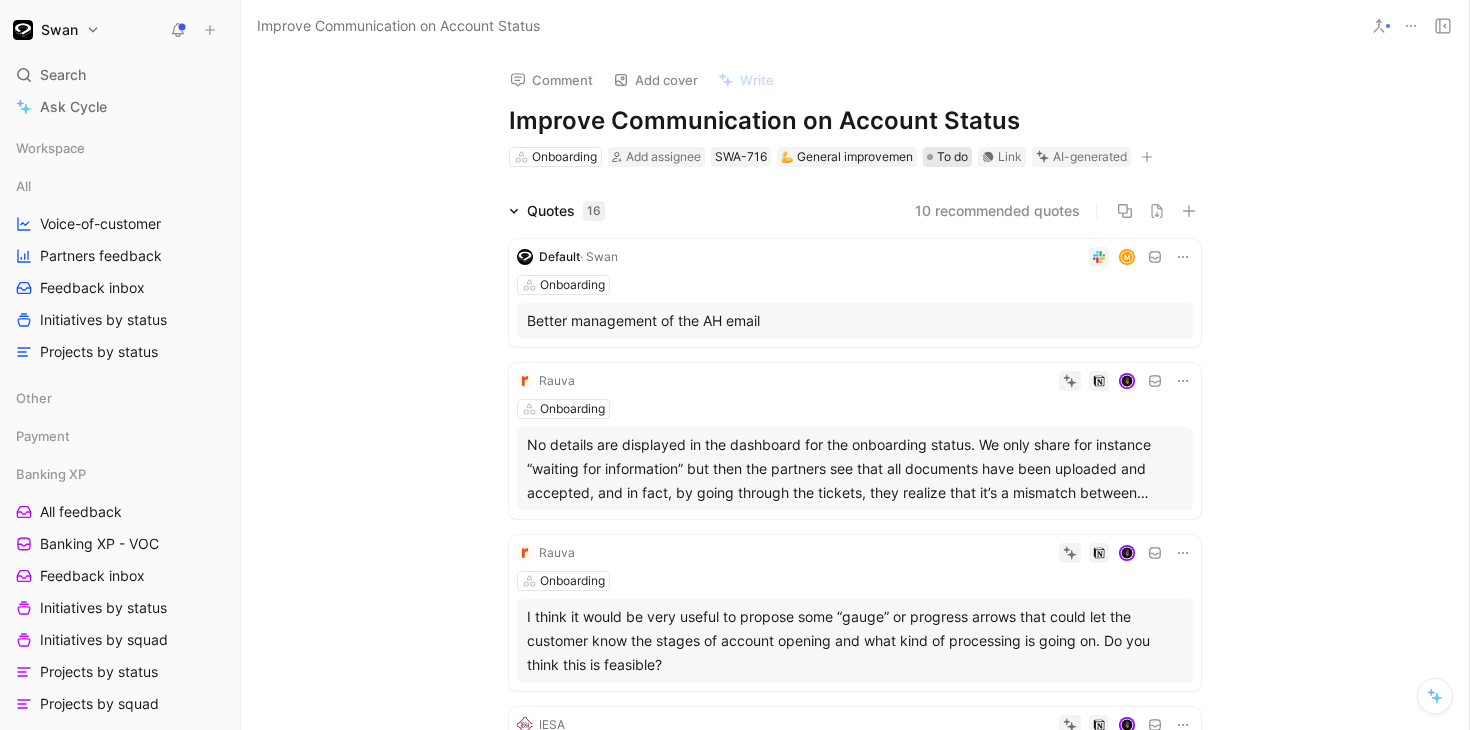 click on "To do" at bounding box center (952, 157) 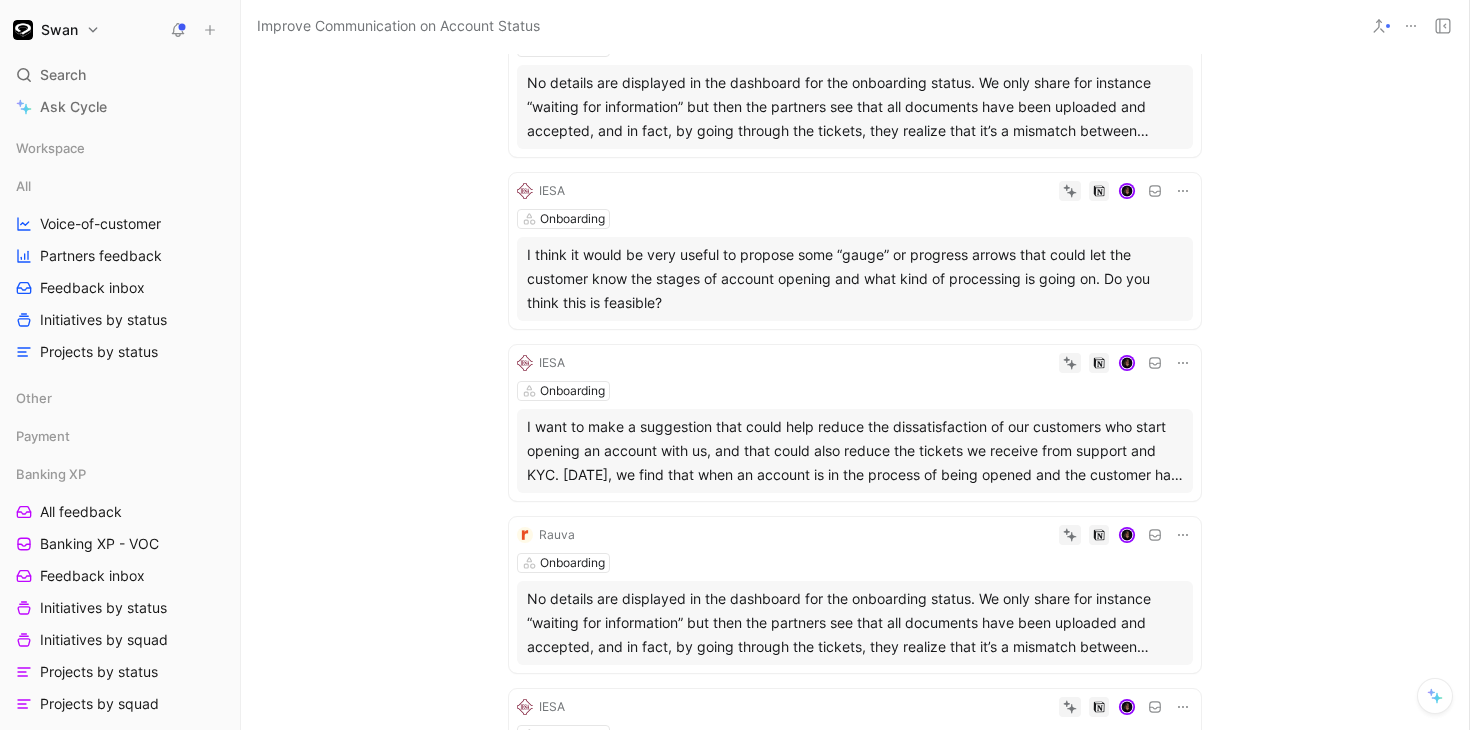 scroll, scrollTop: 707, scrollLeft: 0, axis: vertical 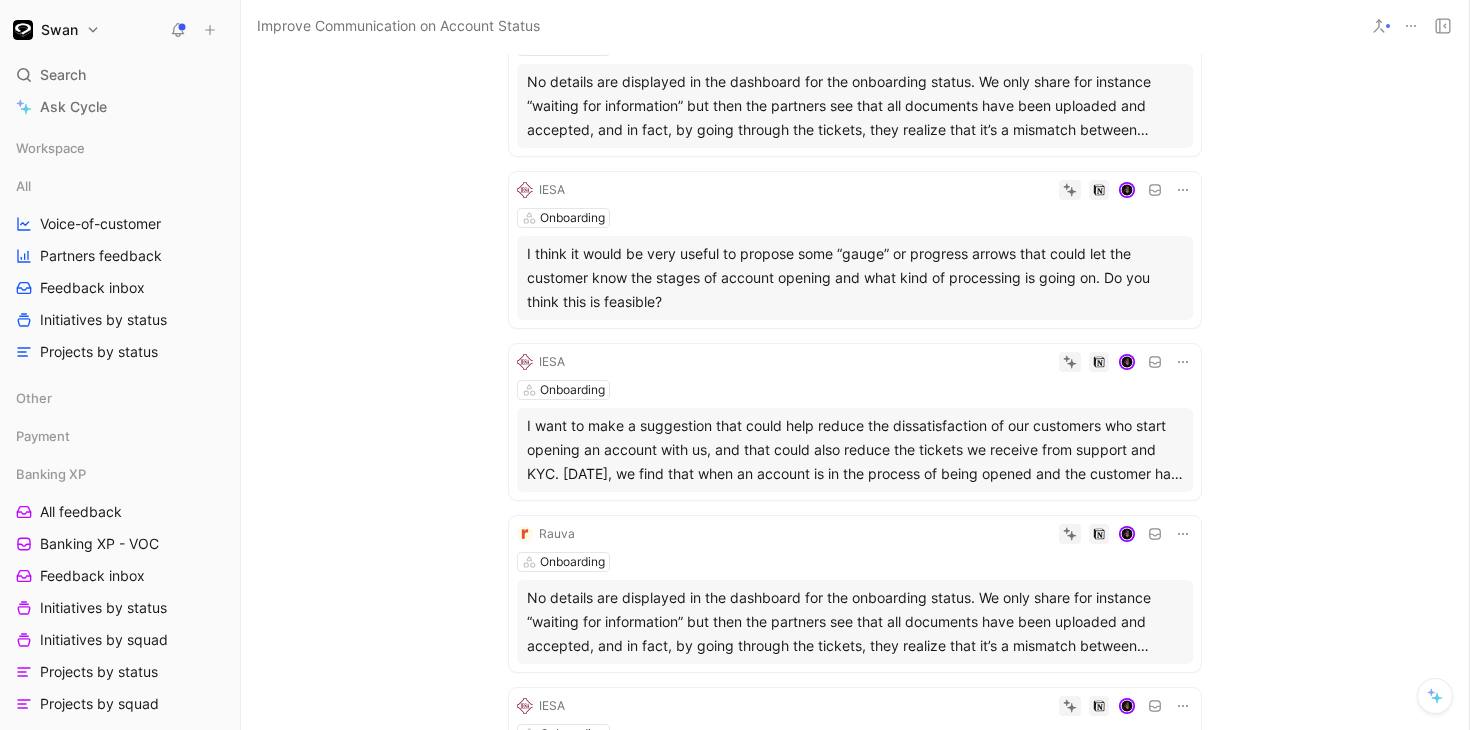click on "I want to make a suggestion that could help reduce the dissatisfaction of our customers who start opening an account with us, and that could also reduce the tickets we receive from support and KYC. [DATE], we find that when an account is in the process of being opened and the customer has just finalized his identity verification, and before KYC definitively validates the account and he receives the opening confirmation e-mail, the customer remains without any information on the status of his account (account in emoney status, for example)." at bounding box center (855, 450) 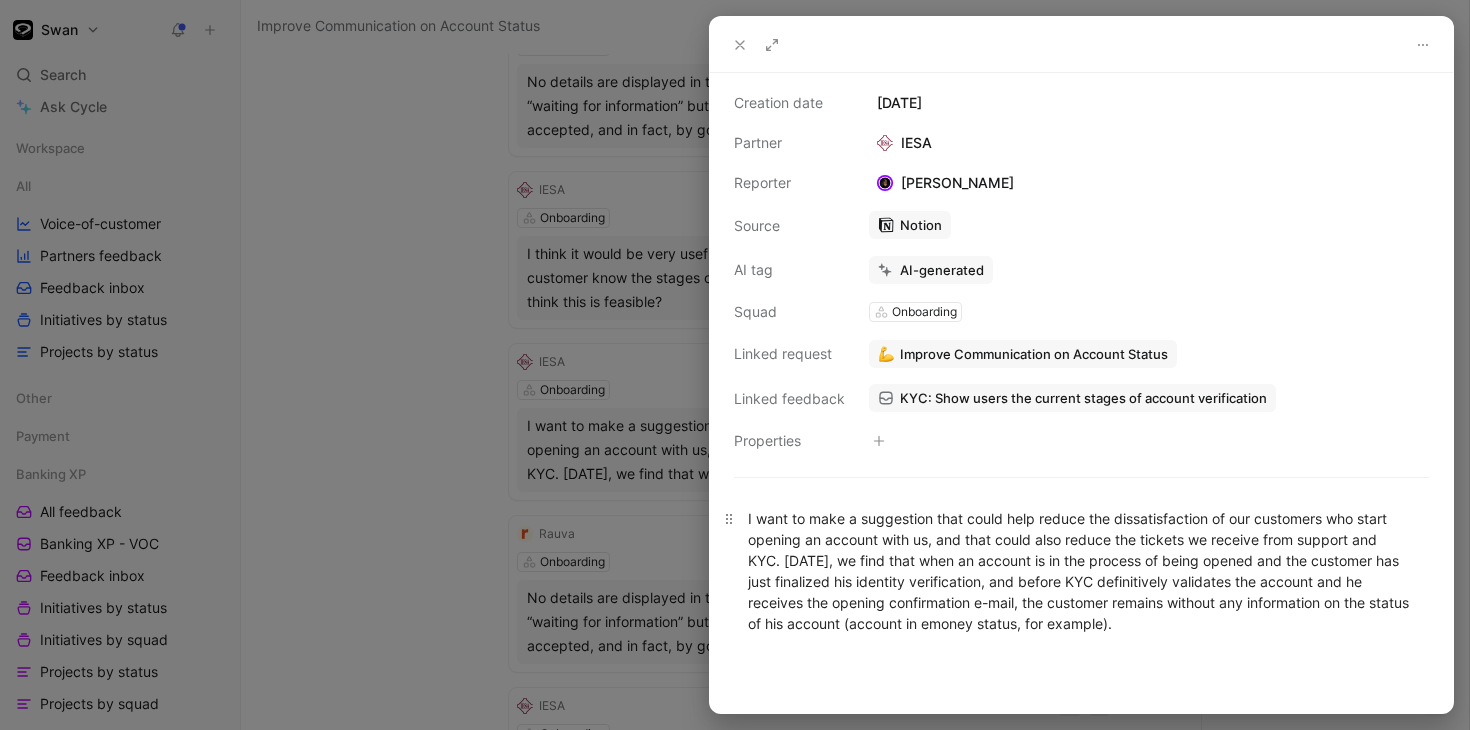 scroll, scrollTop: 35, scrollLeft: 0, axis: vertical 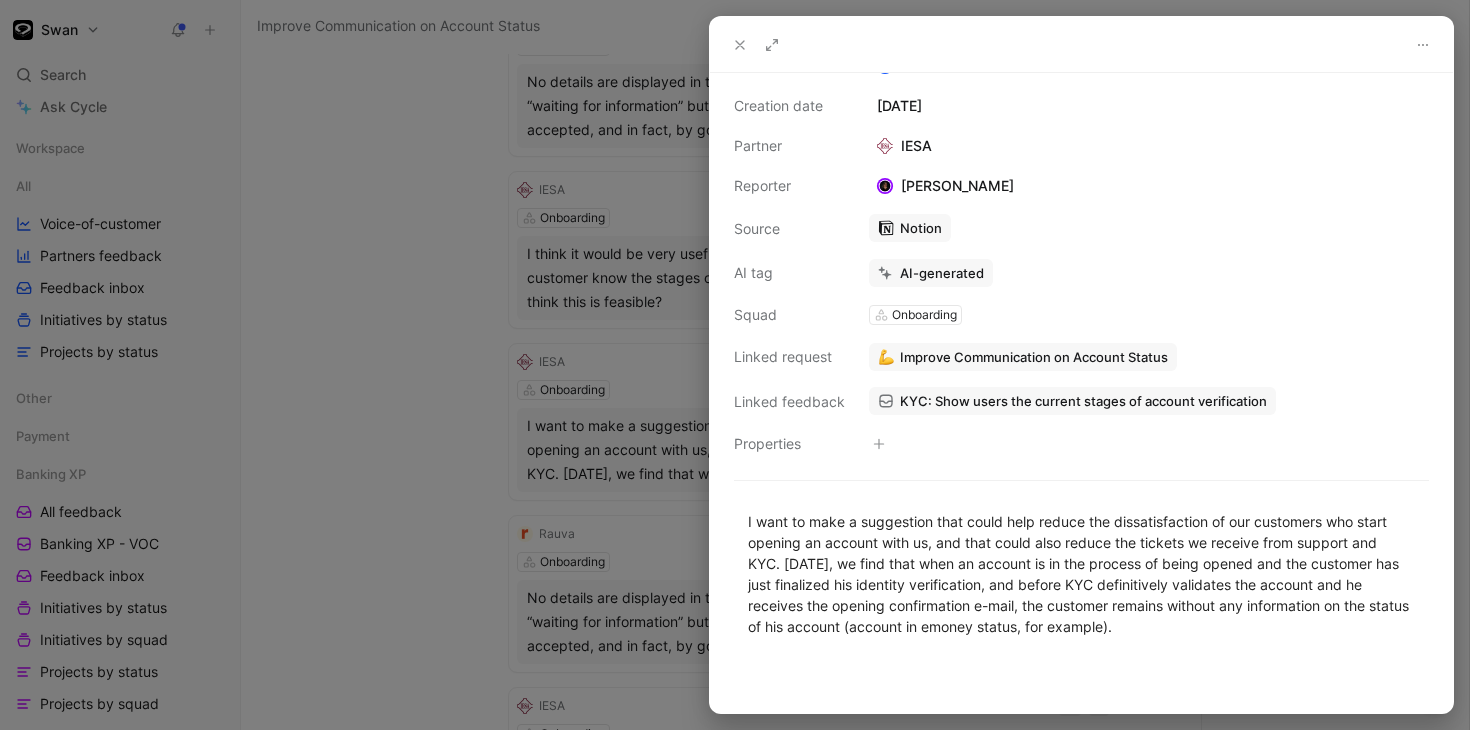 click at bounding box center (740, 45) 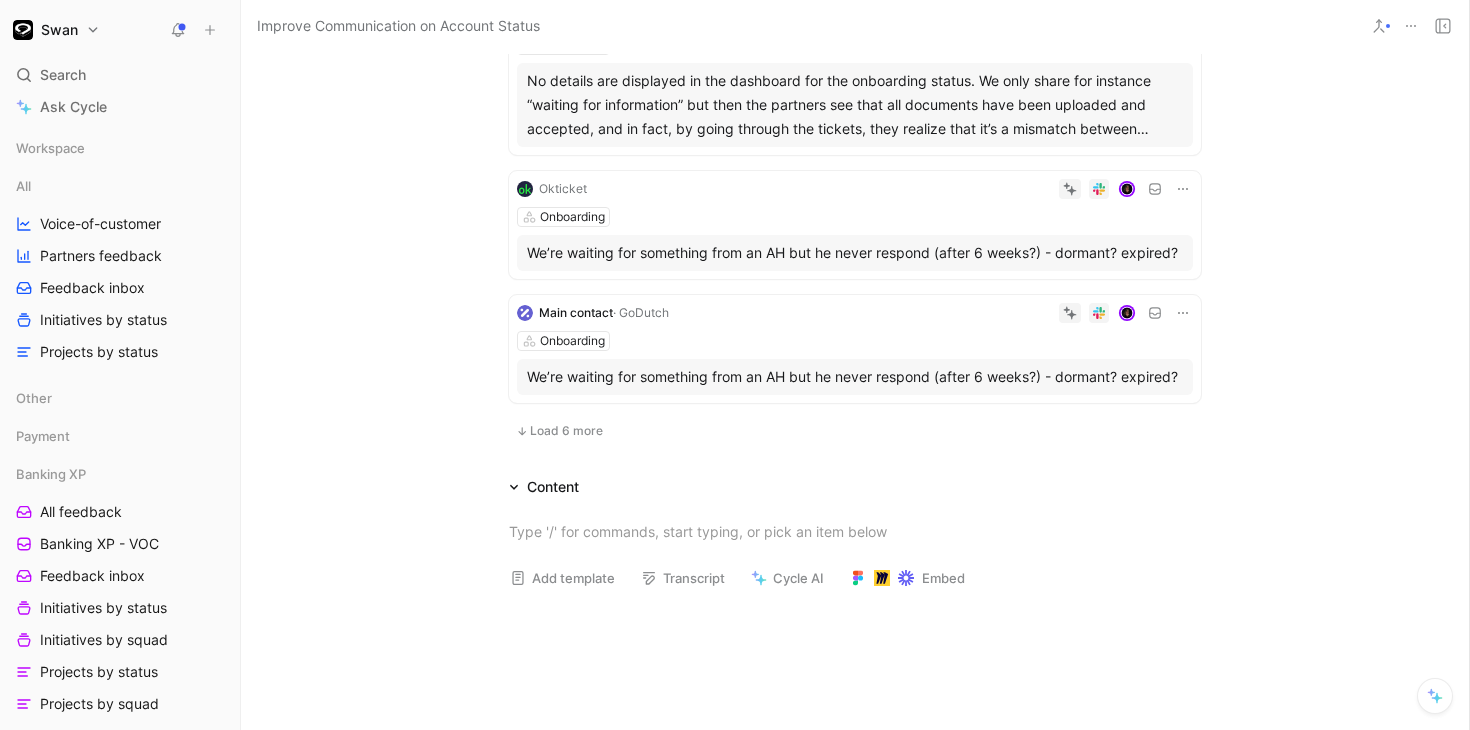 scroll, scrollTop: 1401, scrollLeft: 0, axis: vertical 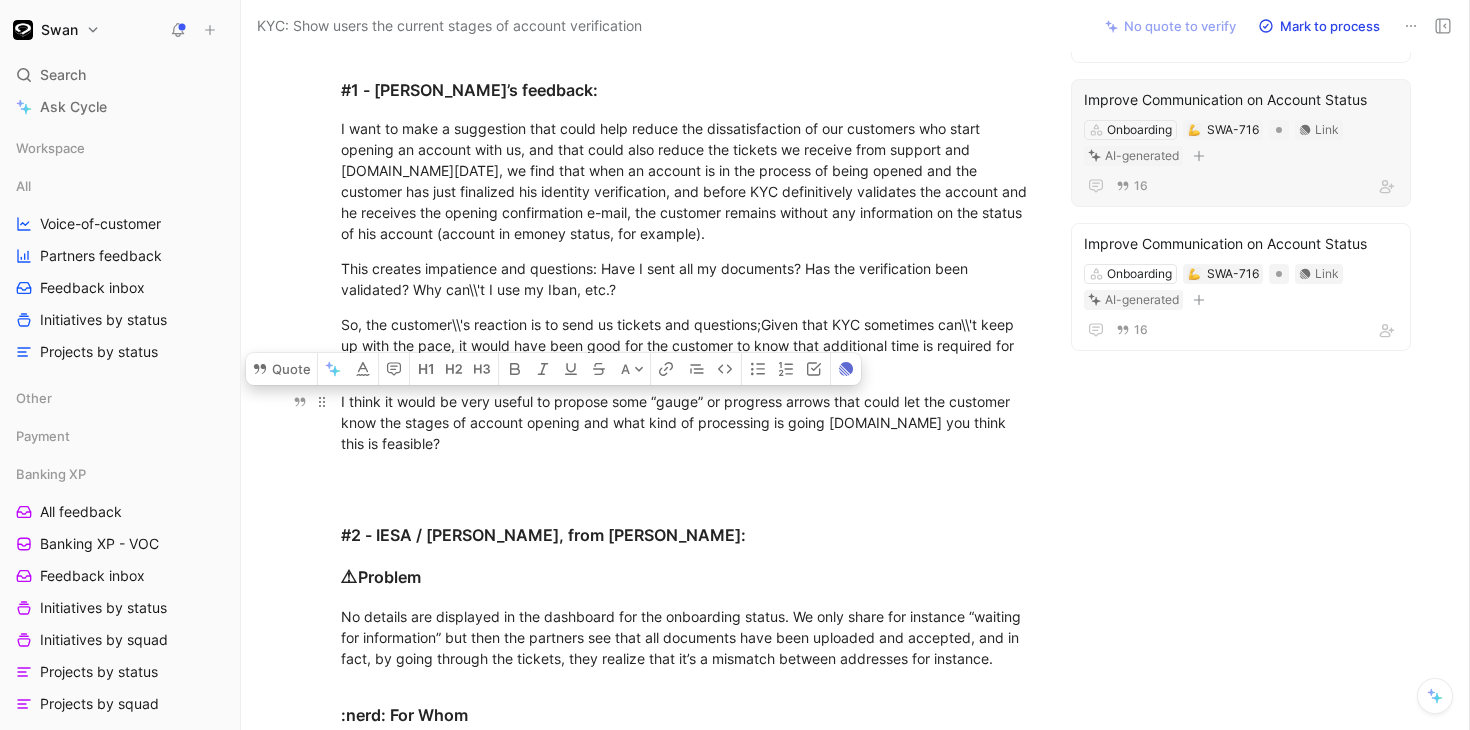 drag, startPoint x: 388, startPoint y: 395, endPoint x: 409, endPoint y: 408, distance: 24.698177 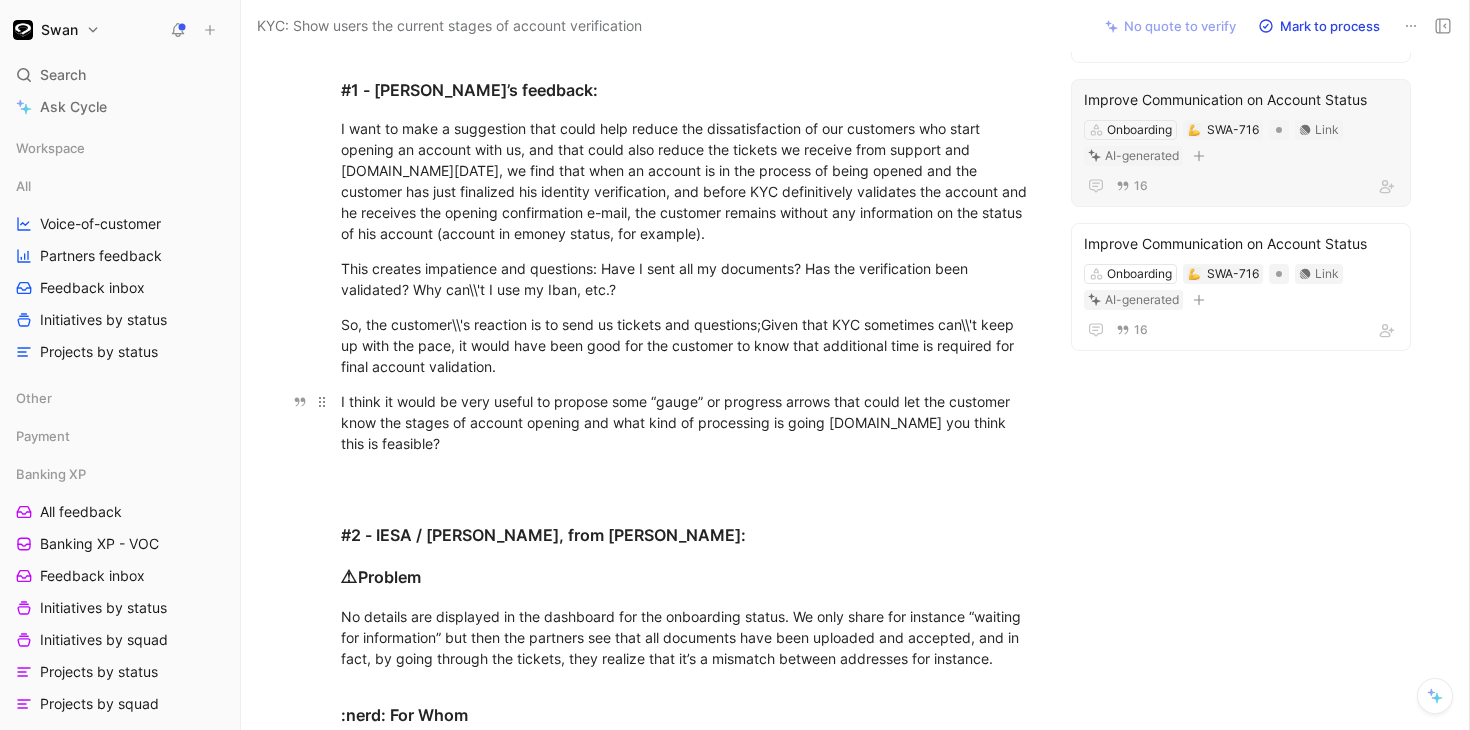 drag, startPoint x: 429, startPoint y: 405, endPoint x: 436, endPoint y: 421, distance: 17.464249 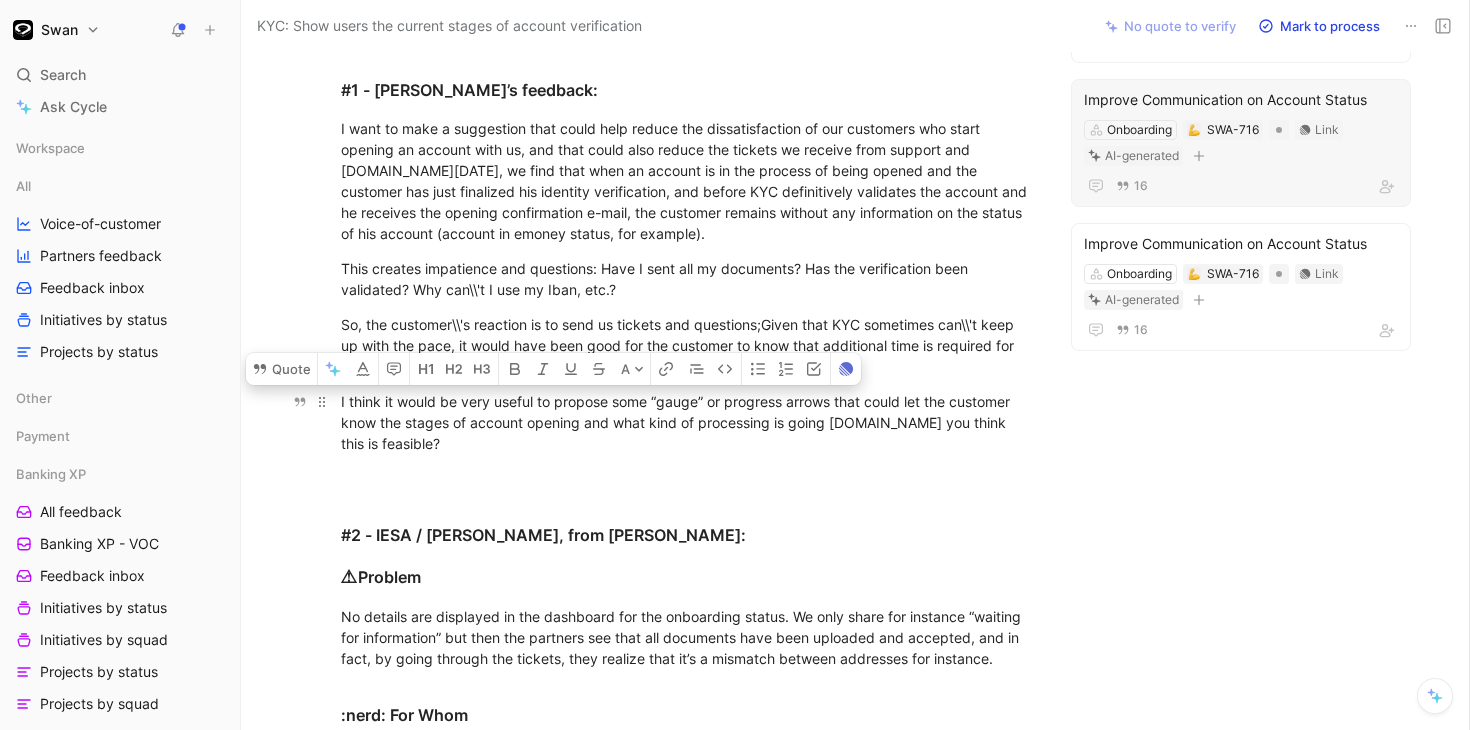 click on "I think it would be very useful to propose some “gauge” or progress arrows that could let the customer know the stages of account opening and what kind of processing is going [DOMAIN_NAME] you think this is feasible?" at bounding box center [687, 422] 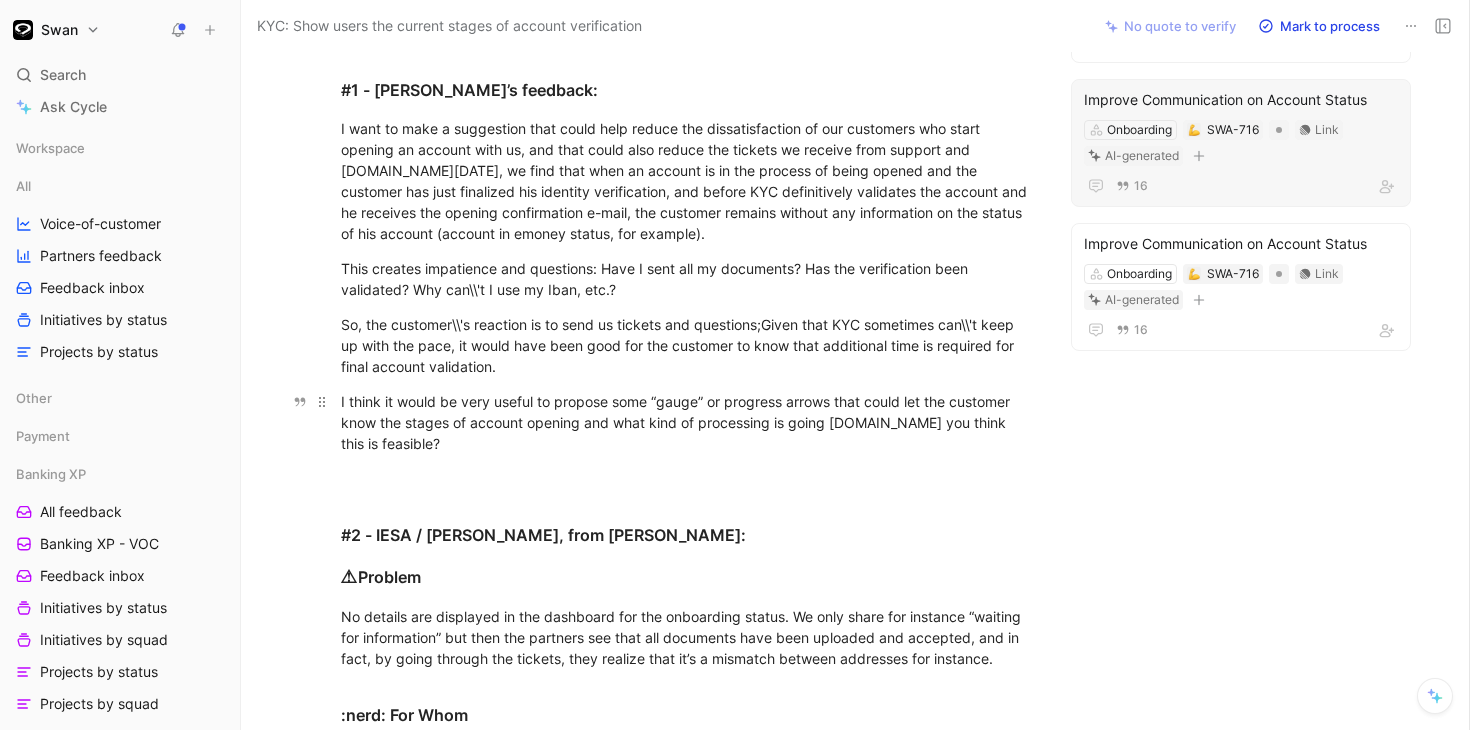 drag, startPoint x: 472, startPoint y: 402, endPoint x: 478, endPoint y: 419, distance: 18.027756 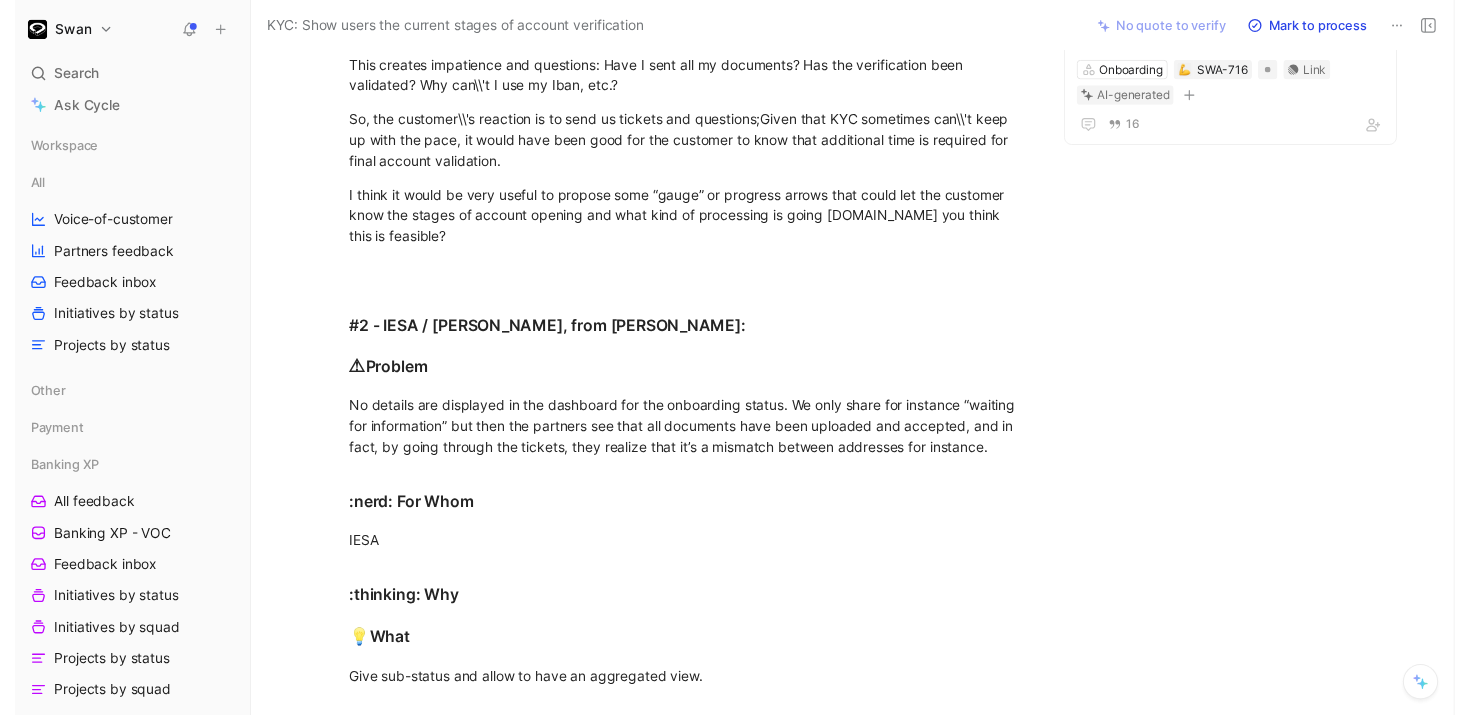 scroll, scrollTop: 0, scrollLeft: 0, axis: both 